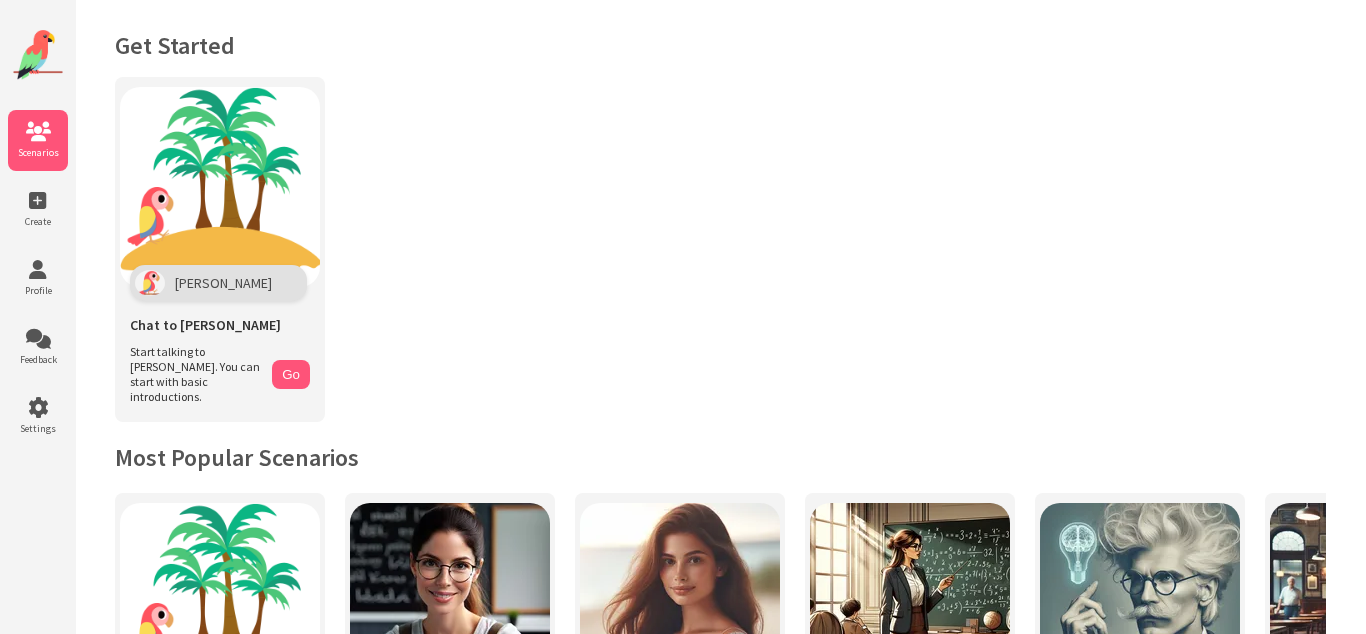 scroll, scrollTop: 0, scrollLeft: 0, axis: both 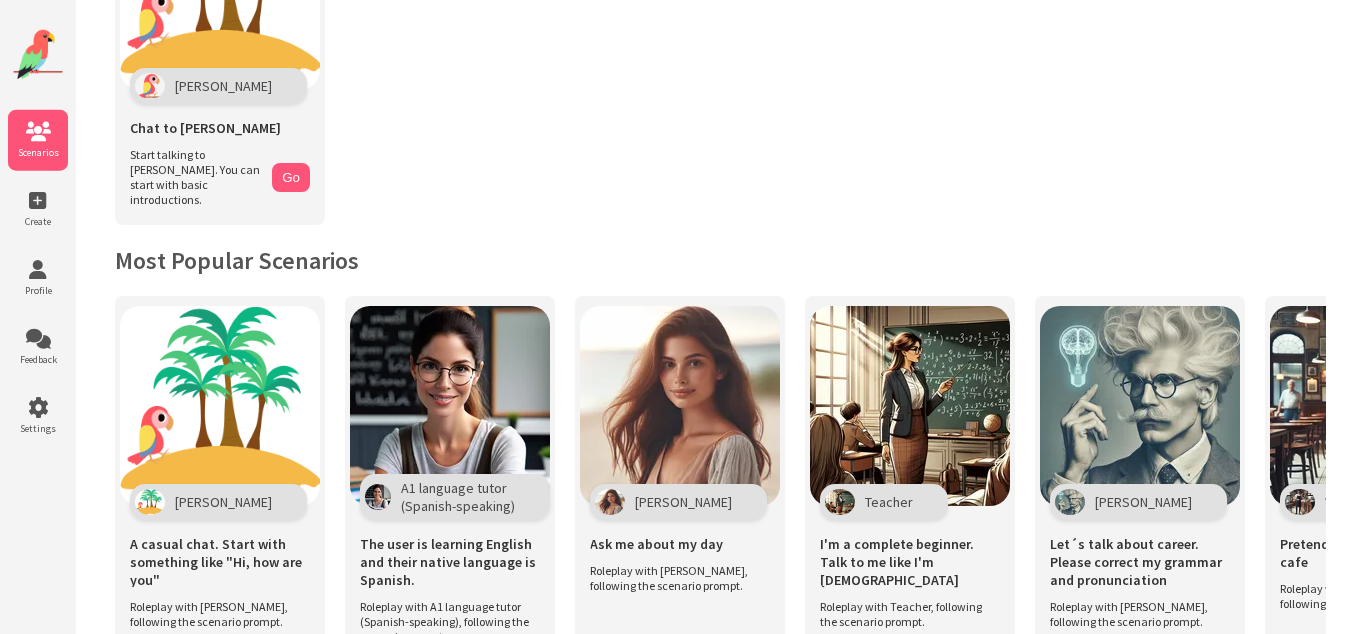 click on "Get Started
Polly
Chat to Polly
Start talking to Polly. You can start with basic introductions.
Go
Most Popular Scenarios
Polly
A casual chat. Start with something like "Hi, how are you"
Roleplay with Polly, following the scenario prompt.
A1 language tutor (Spanish-speaking)" at bounding box center (720, 839) 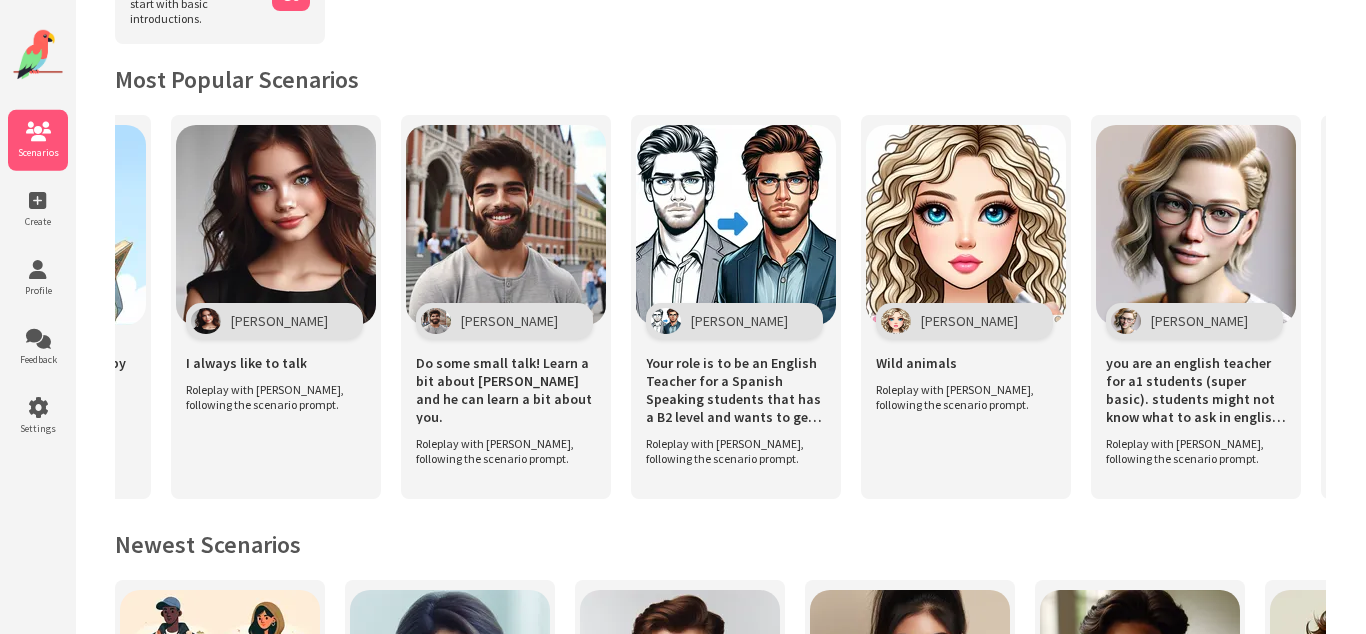 scroll, scrollTop: 0, scrollLeft: 2780, axis: horizontal 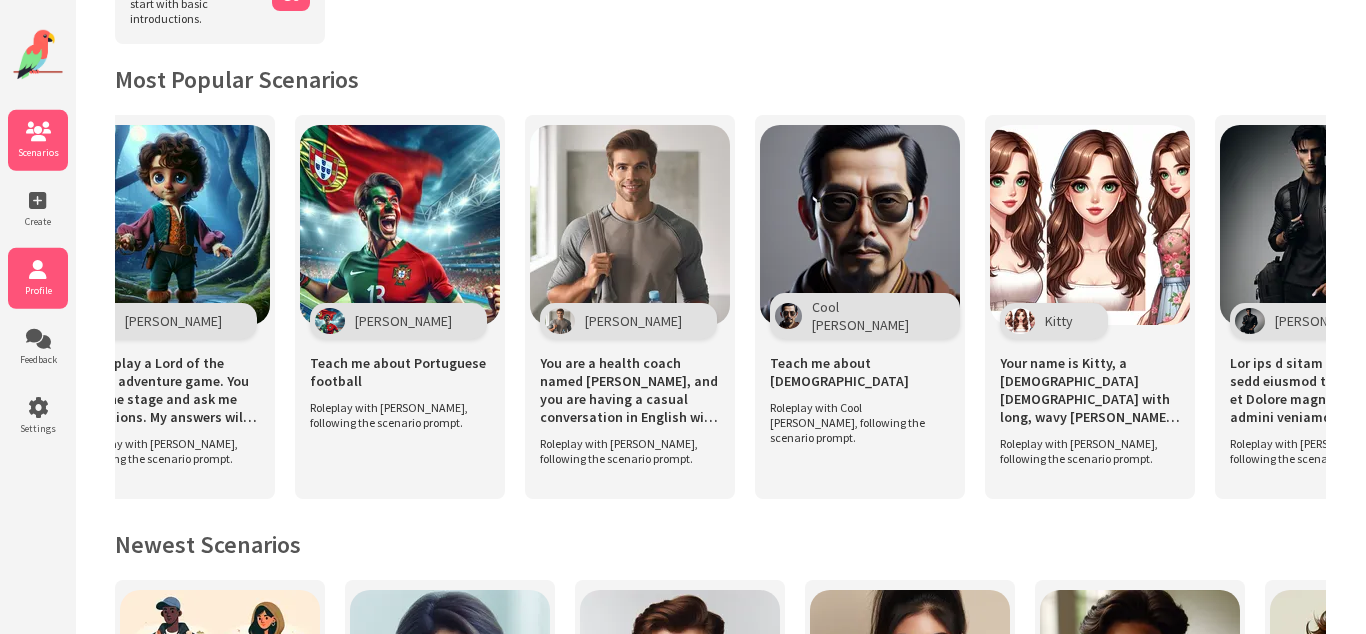 click on "Profile" at bounding box center [38, 278] 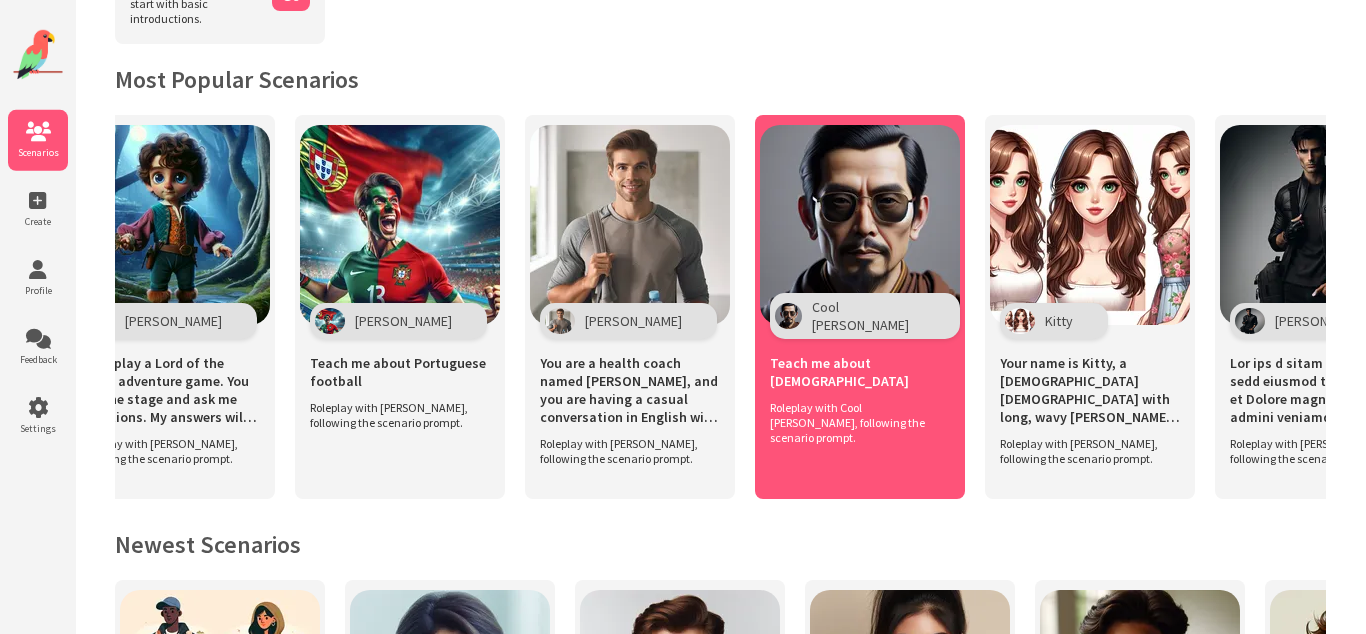 click at bounding box center [860, 225] 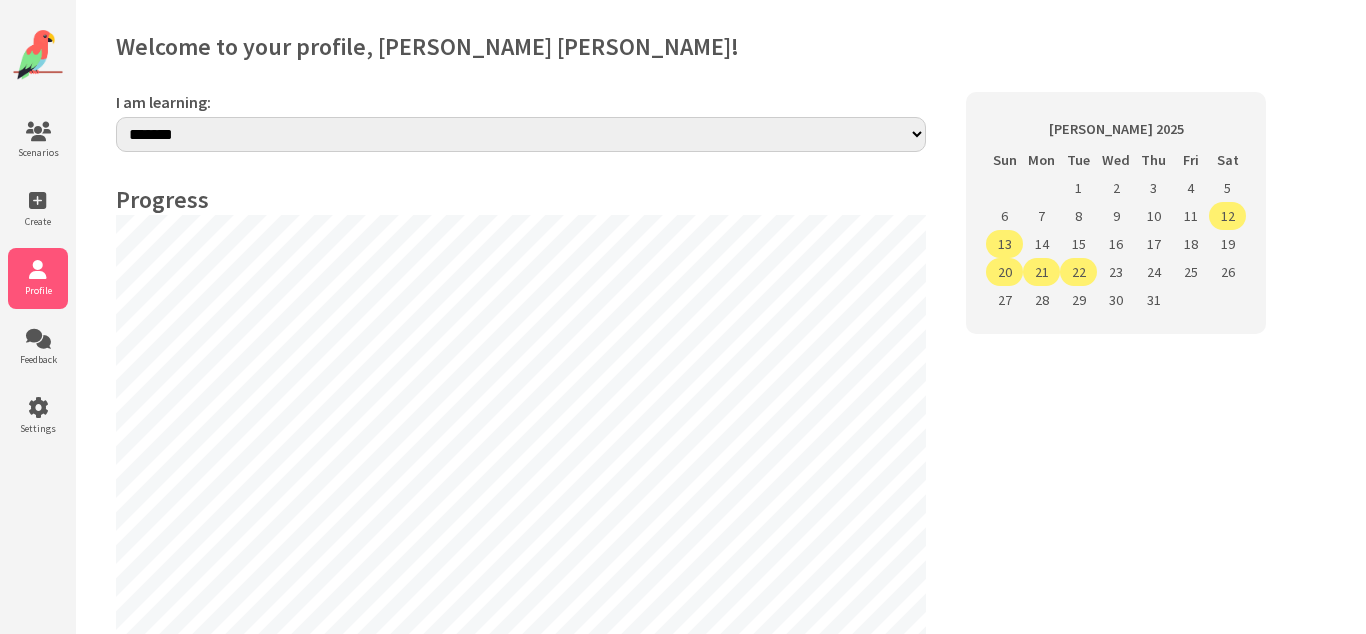 select on "**" 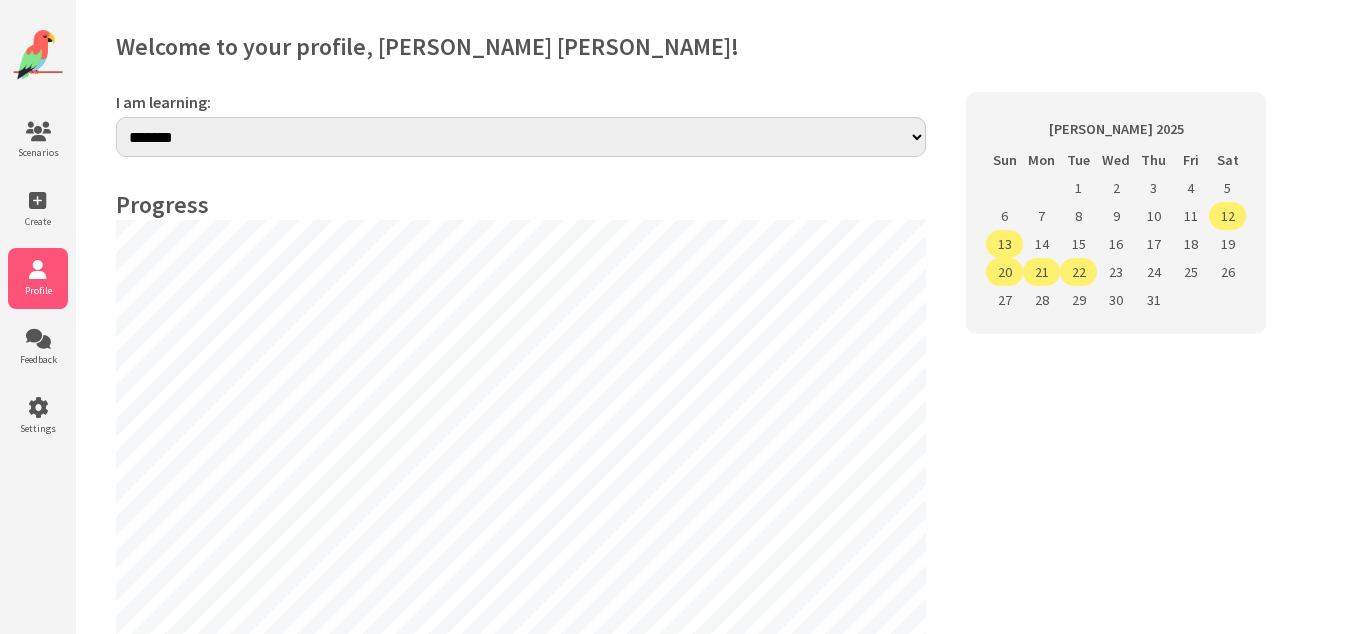 scroll, scrollTop: 0, scrollLeft: 0, axis: both 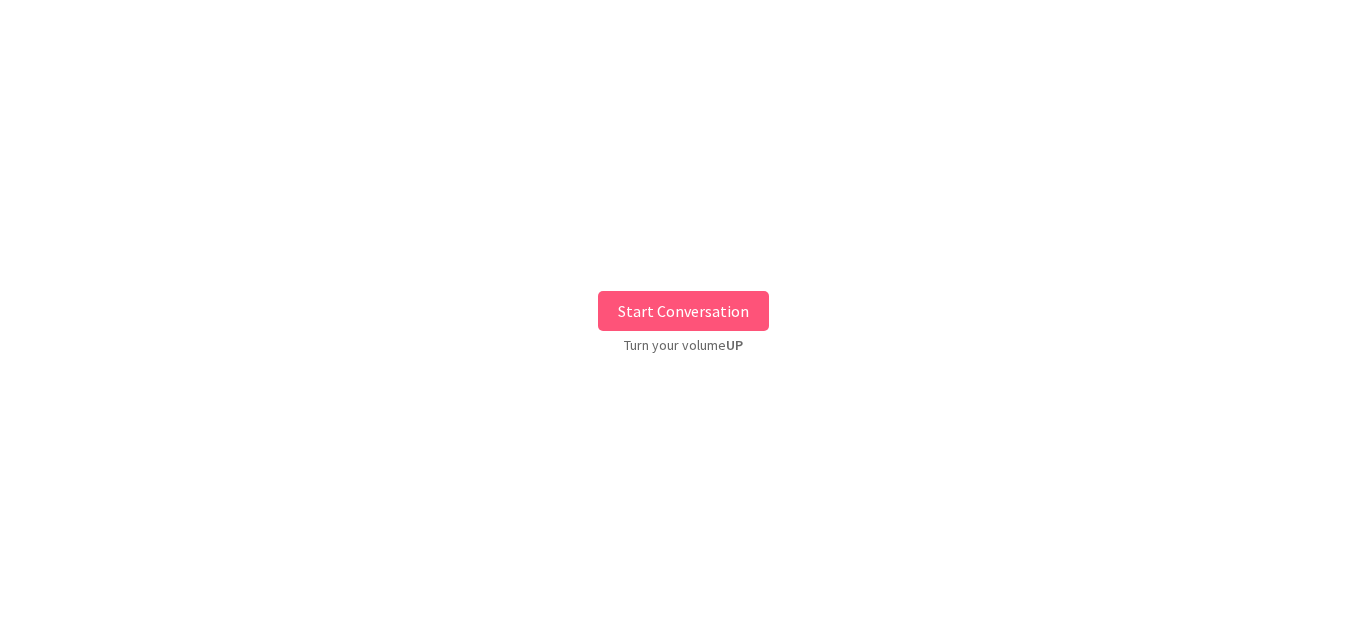 click on "Start Conversation" at bounding box center [683, 311] 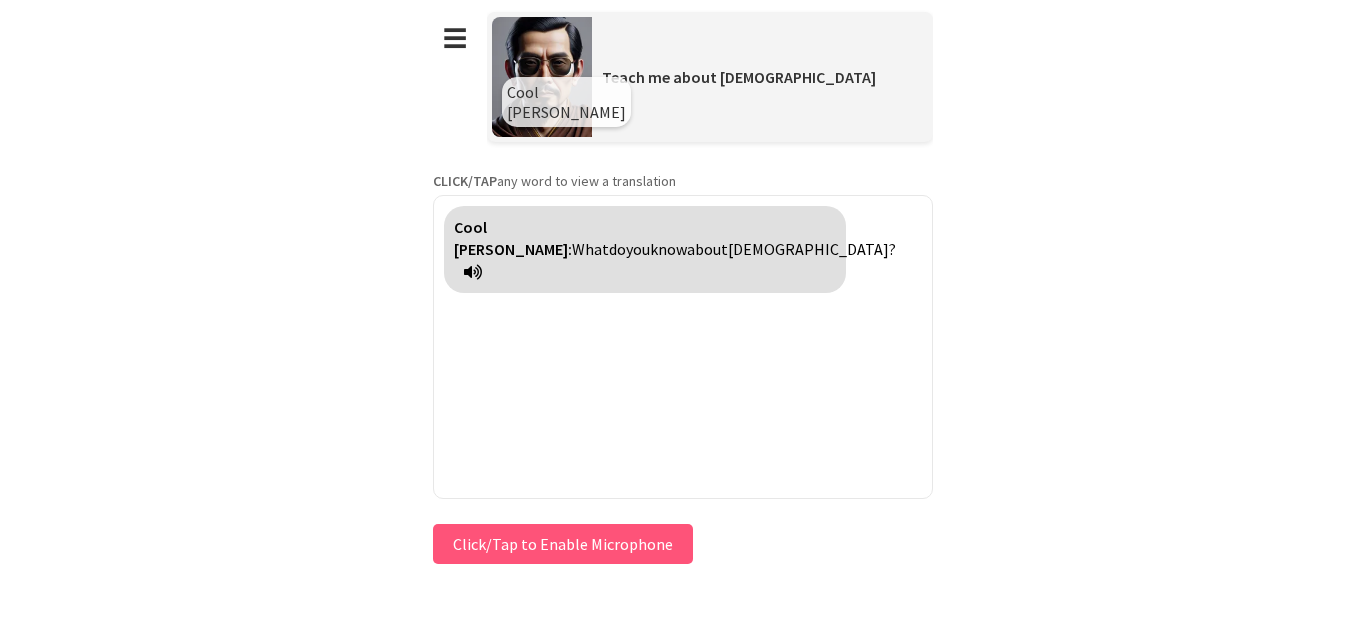 type 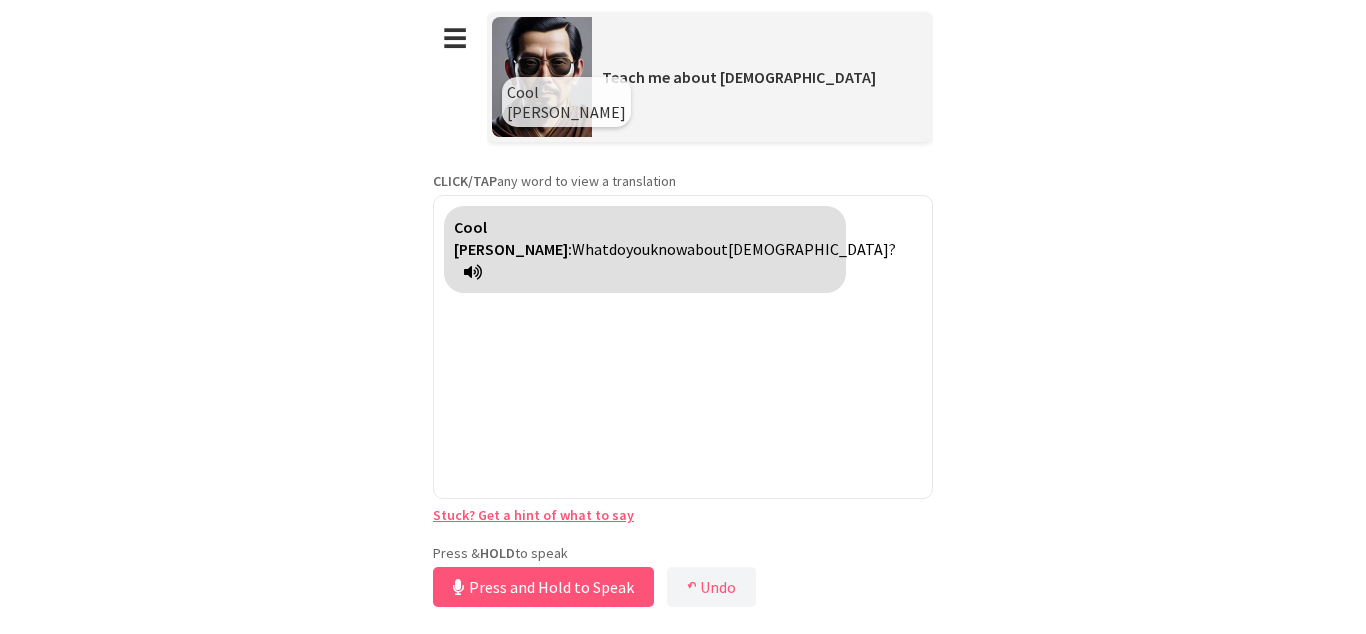 drag, startPoint x: 582, startPoint y: 551, endPoint x: 598, endPoint y: 590, distance: 42.154476 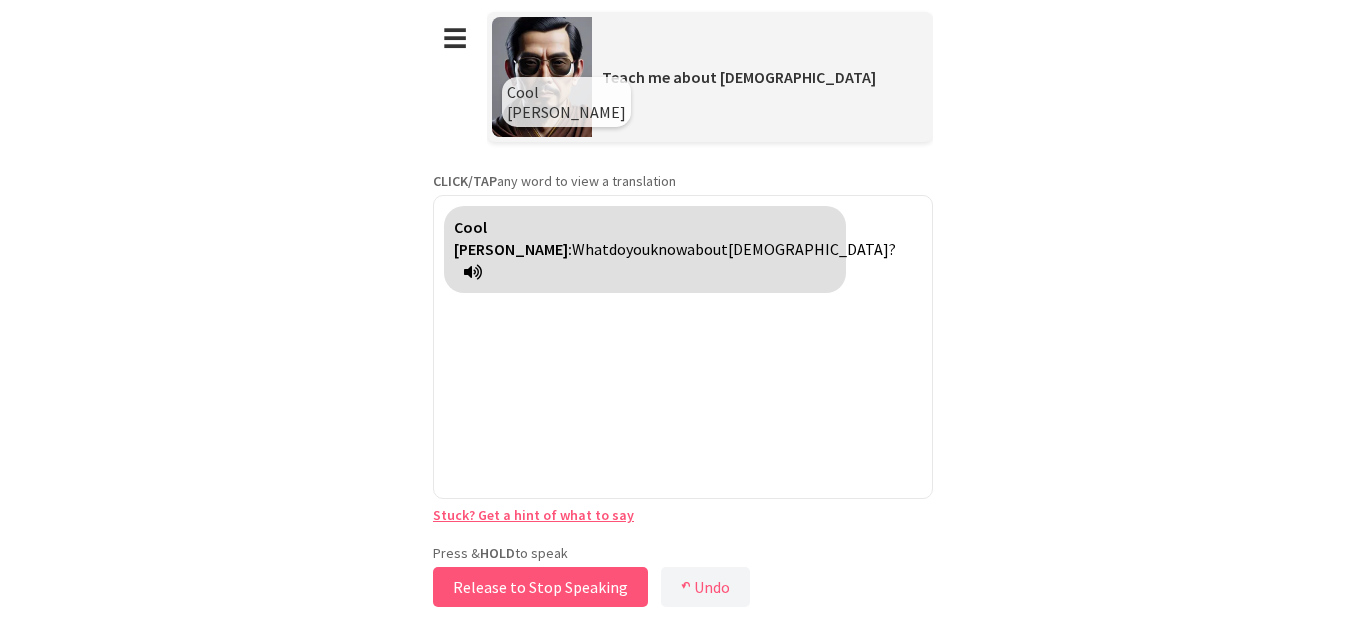 click on "Release to Stop Speaking" at bounding box center [540, 587] 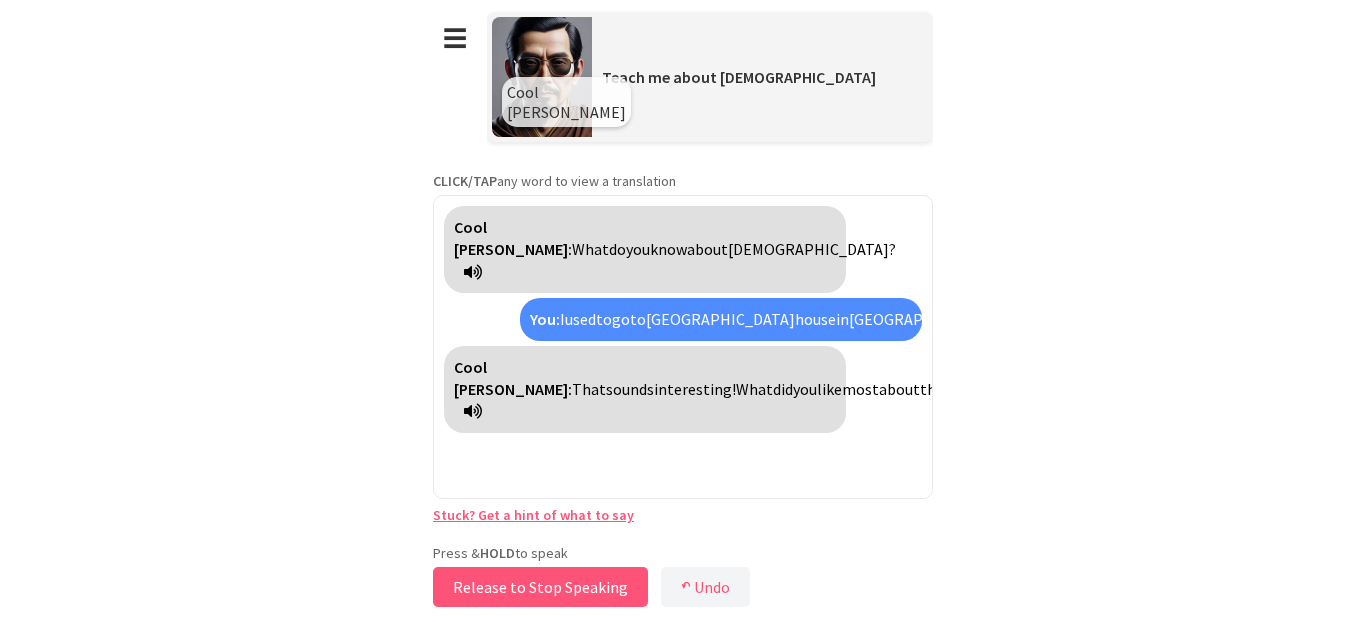 click on "Release to Stop Speaking" at bounding box center (540, 587) 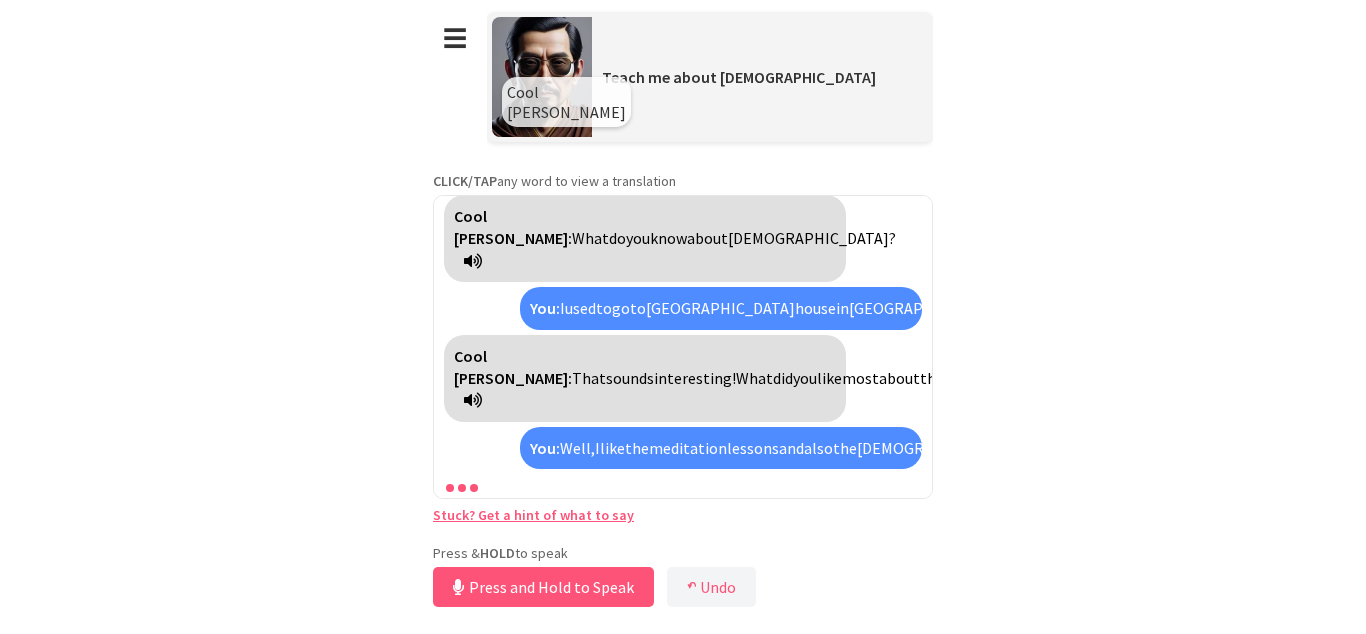 scroll, scrollTop: 57, scrollLeft: 0, axis: vertical 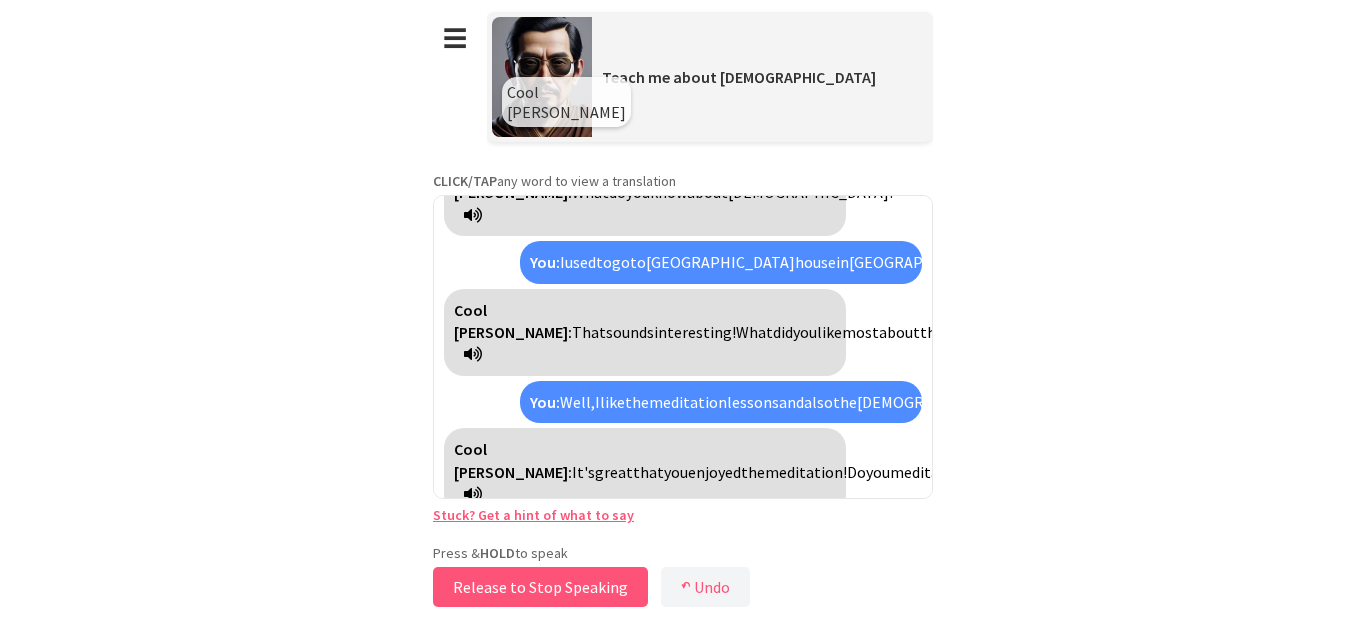 click on "Release to Stop Speaking" at bounding box center [540, 587] 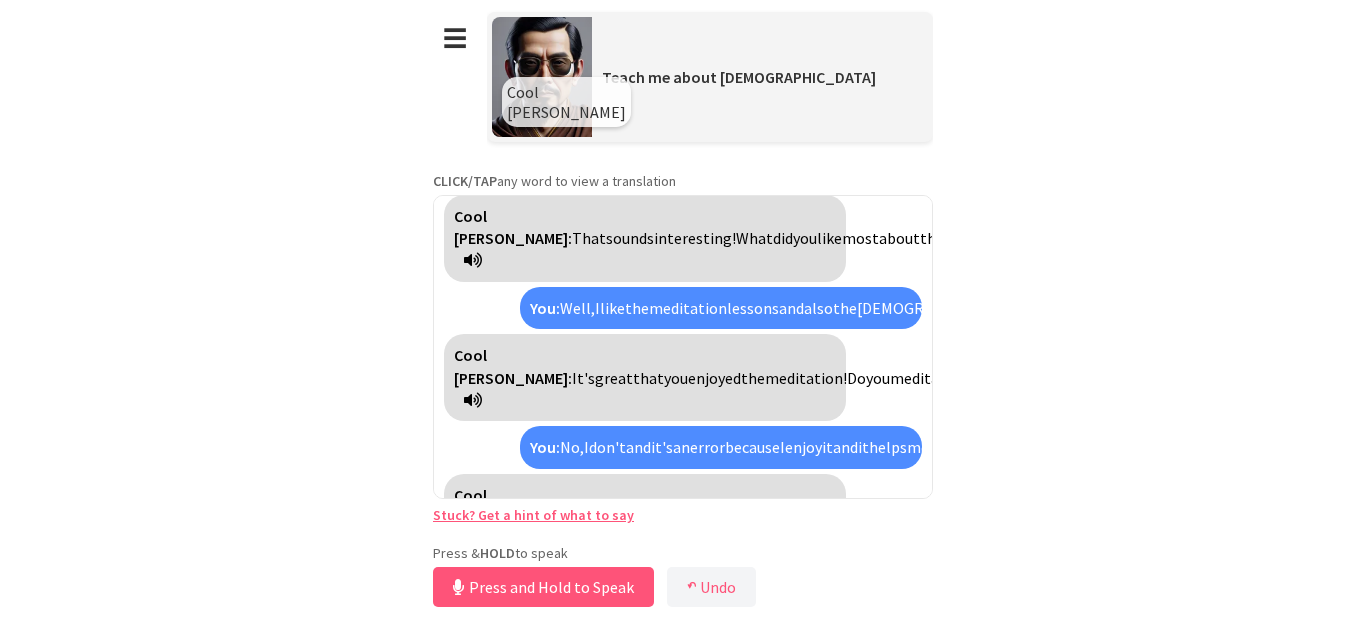 scroll, scrollTop: 197, scrollLeft: 0, axis: vertical 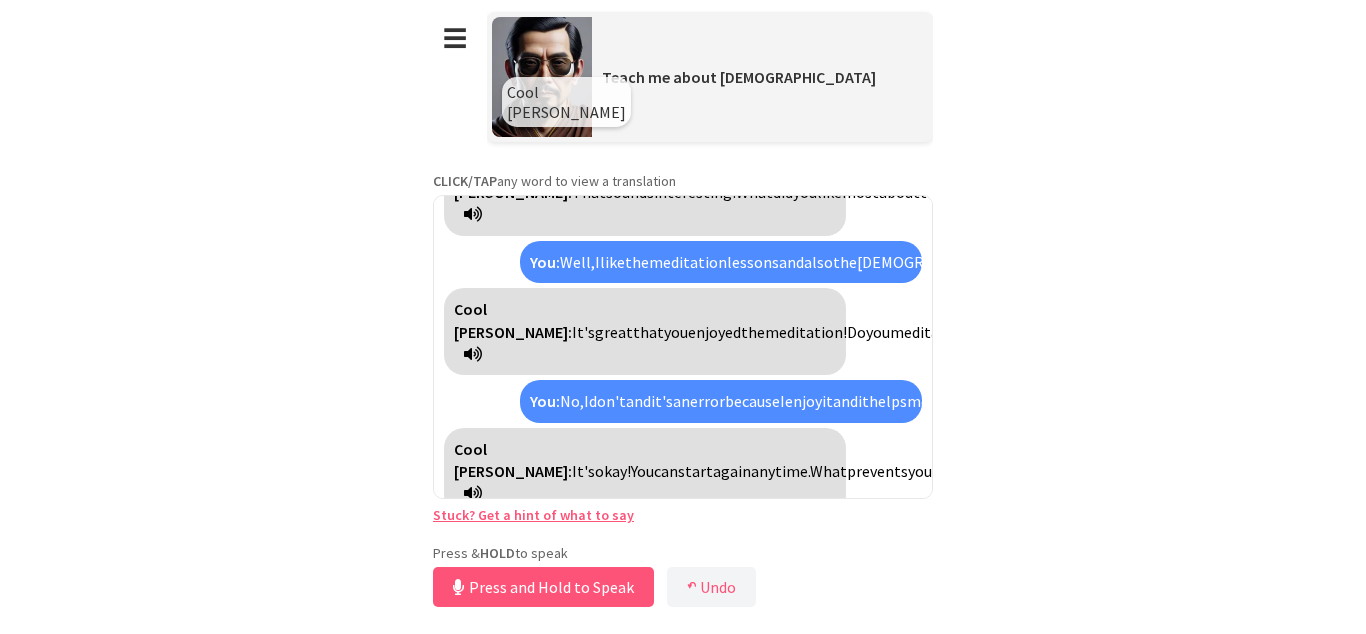 click on "Stuck? Get a hint of what to say" at bounding box center [533, 515] 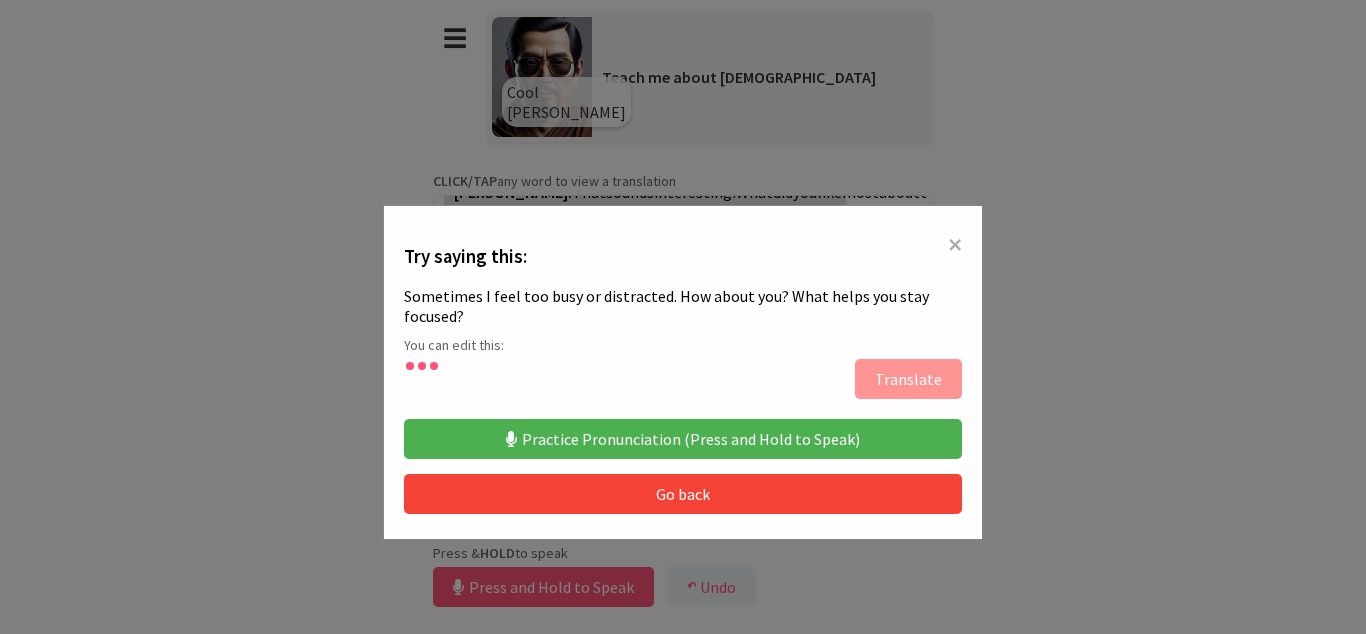 type on "**********" 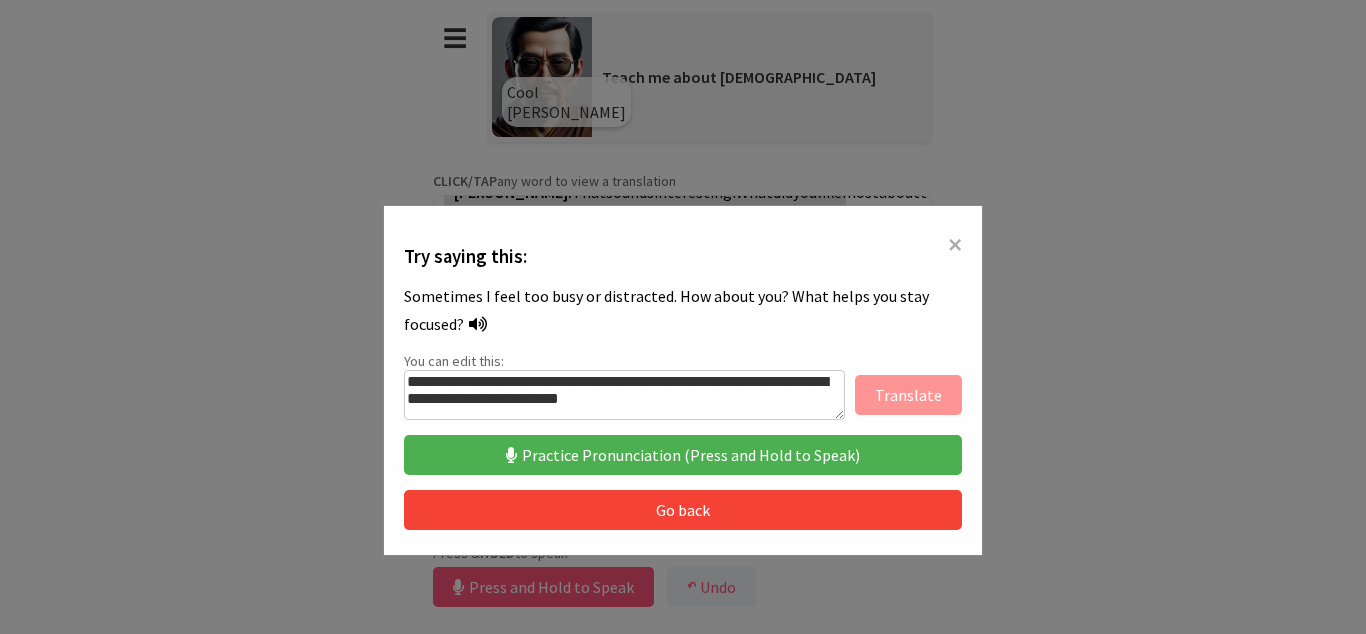 click on "×" at bounding box center (955, 244) 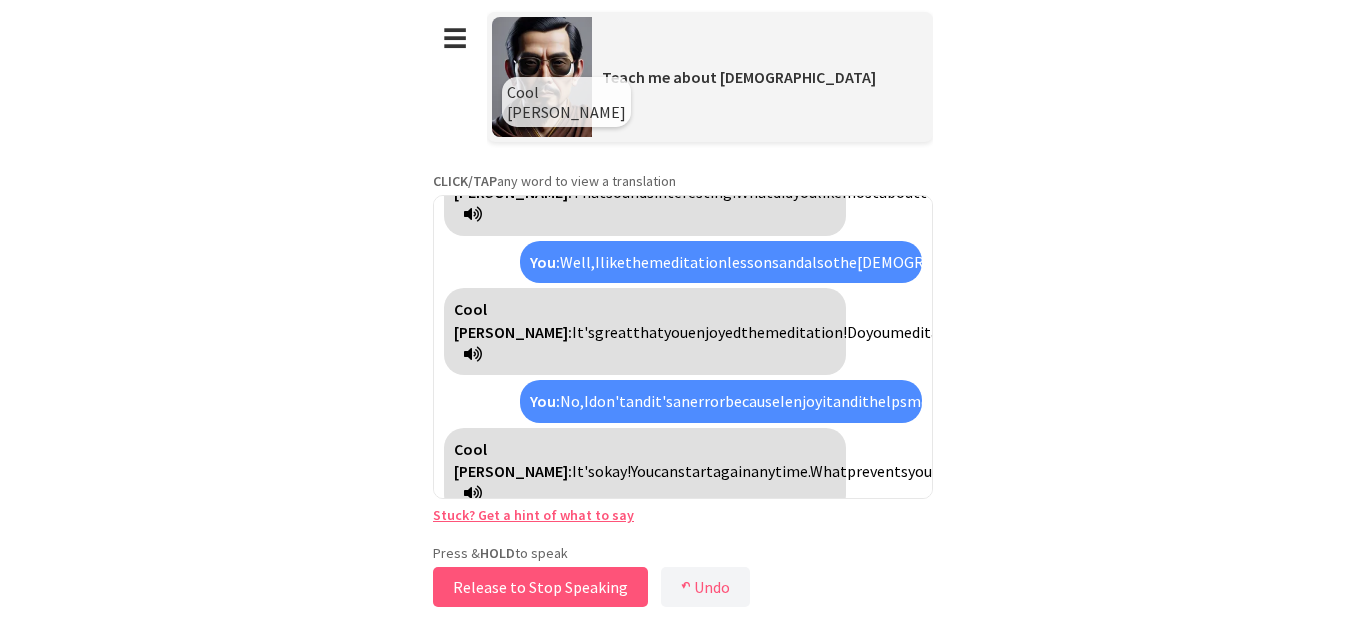 click on "Release to Stop Speaking" at bounding box center (540, 587) 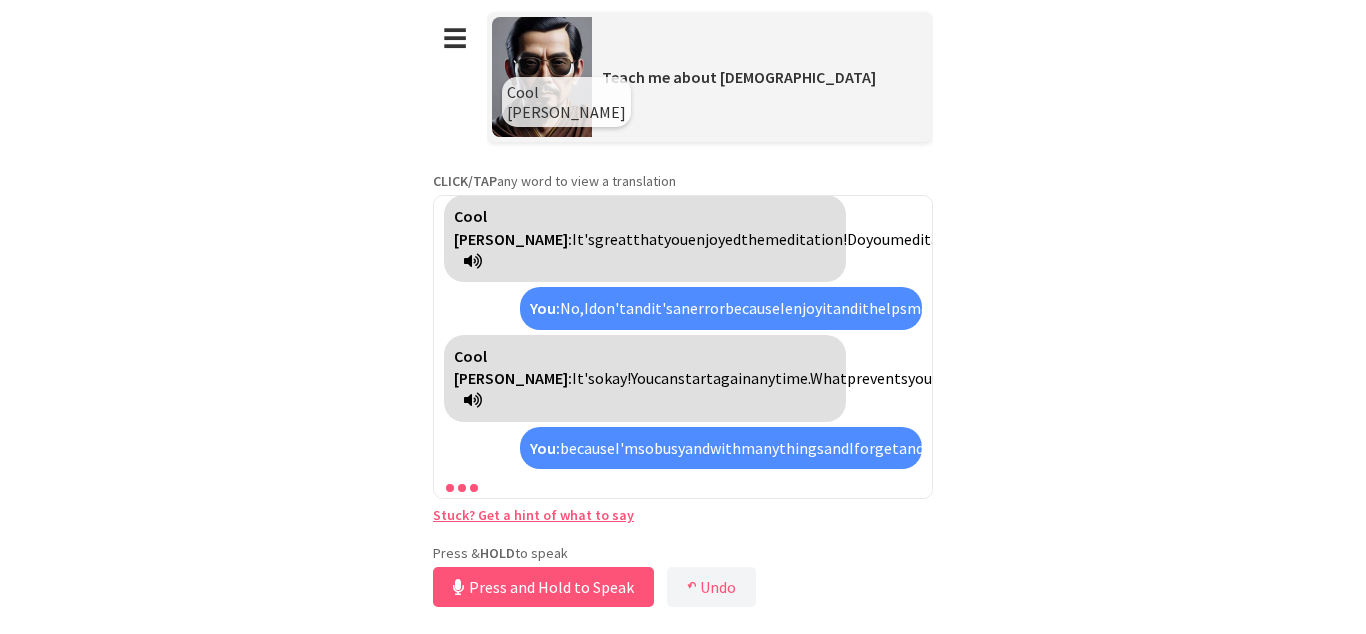 scroll, scrollTop: 359, scrollLeft: 0, axis: vertical 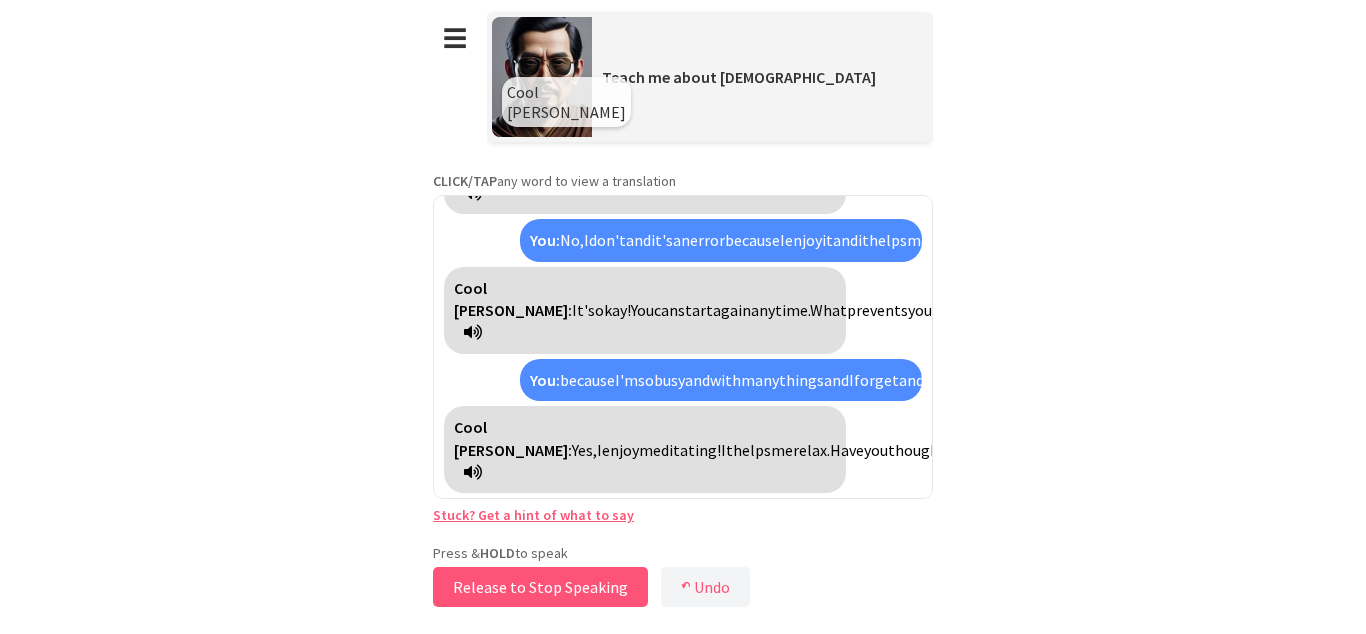 click on "Release to Stop Speaking" at bounding box center [540, 587] 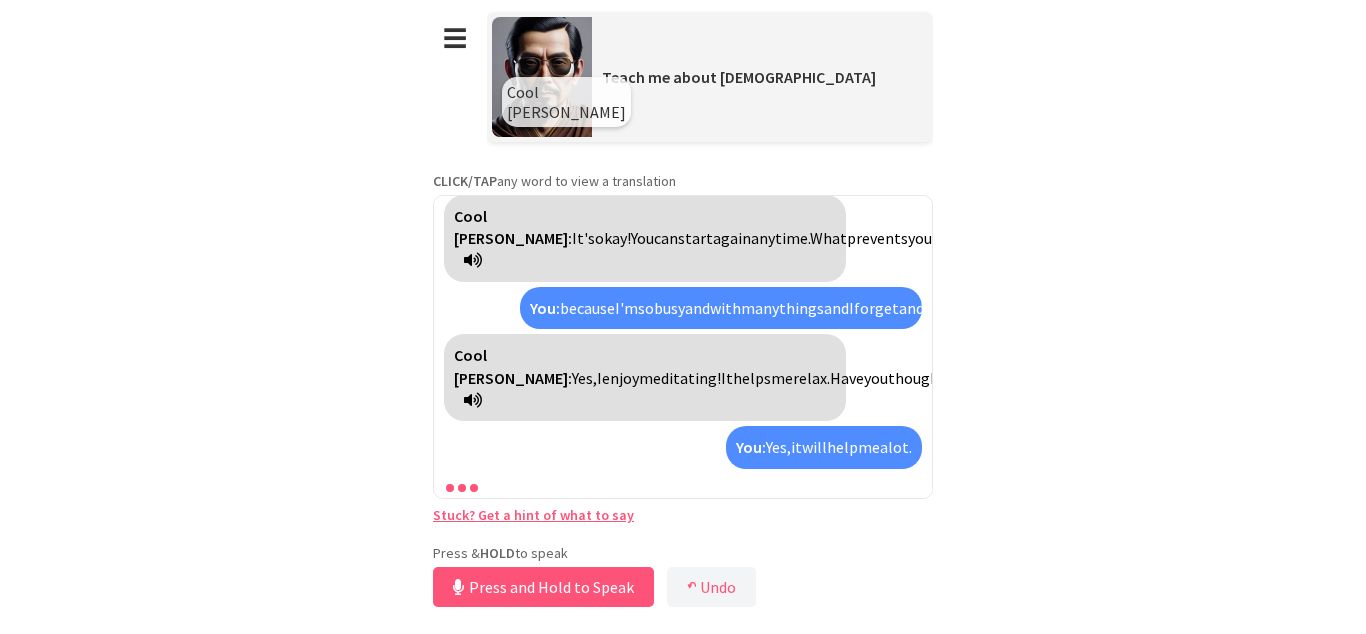 scroll, scrollTop: 476, scrollLeft: 0, axis: vertical 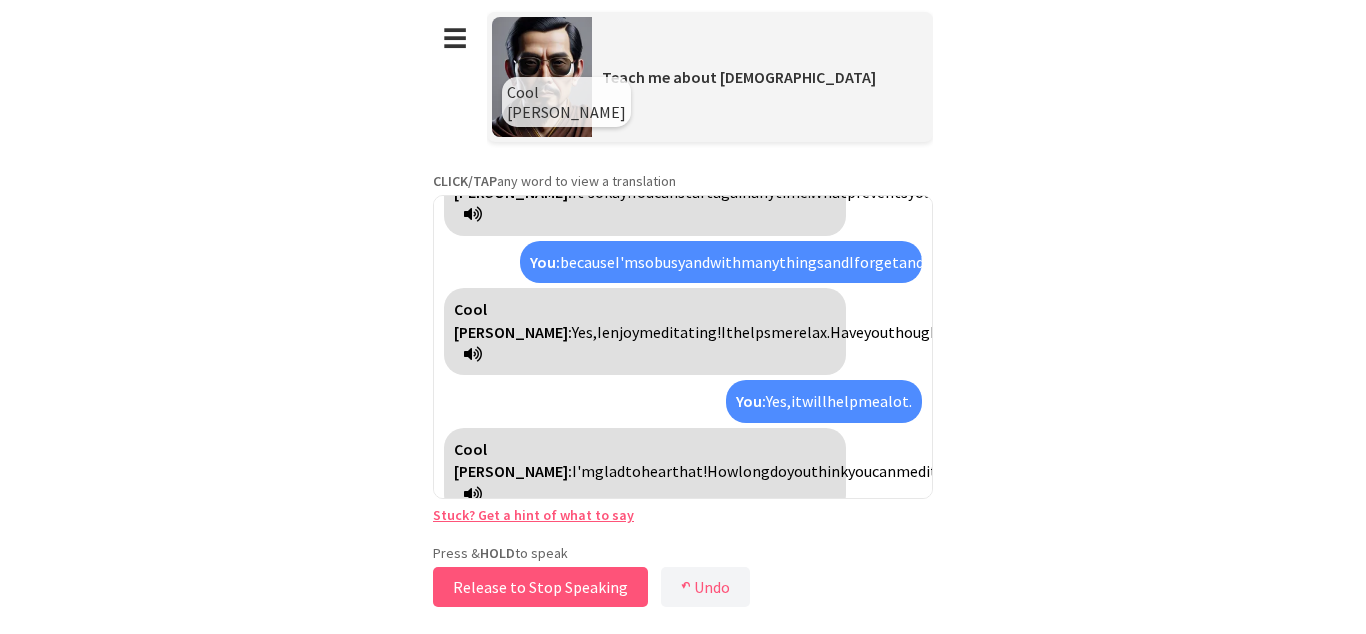 click on "Release to Stop Speaking" at bounding box center [540, 587] 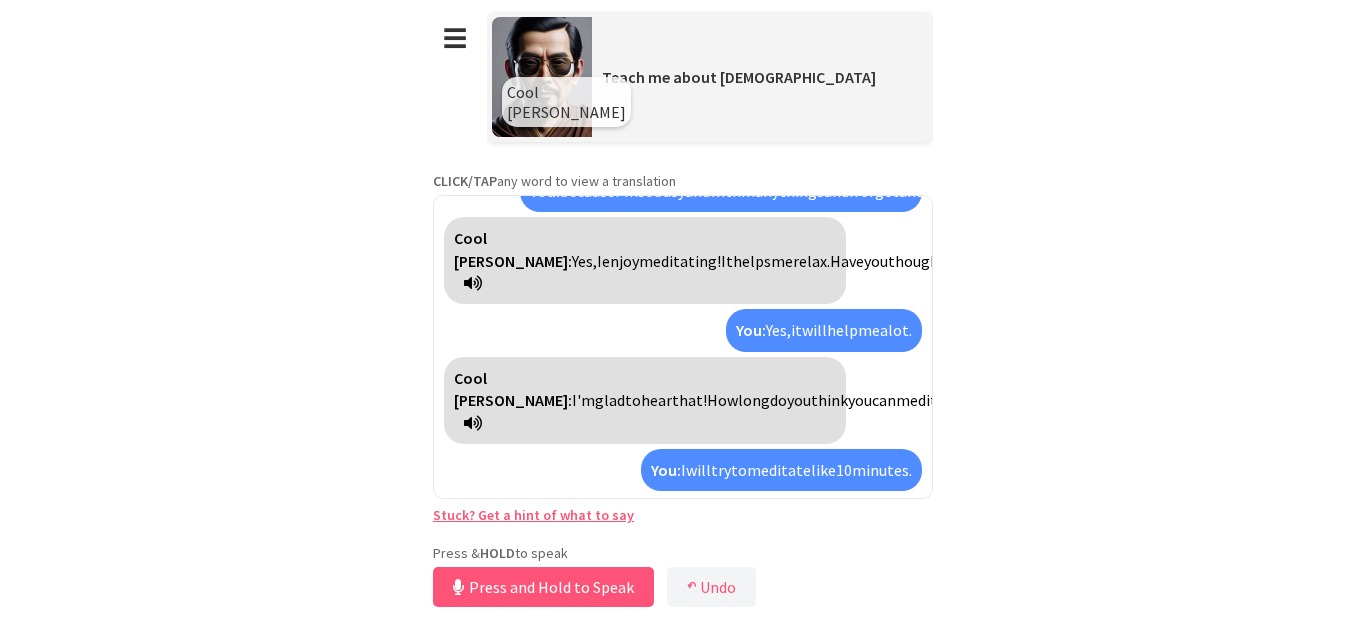 scroll, scrollTop: 660, scrollLeft: 0, axis: vertical 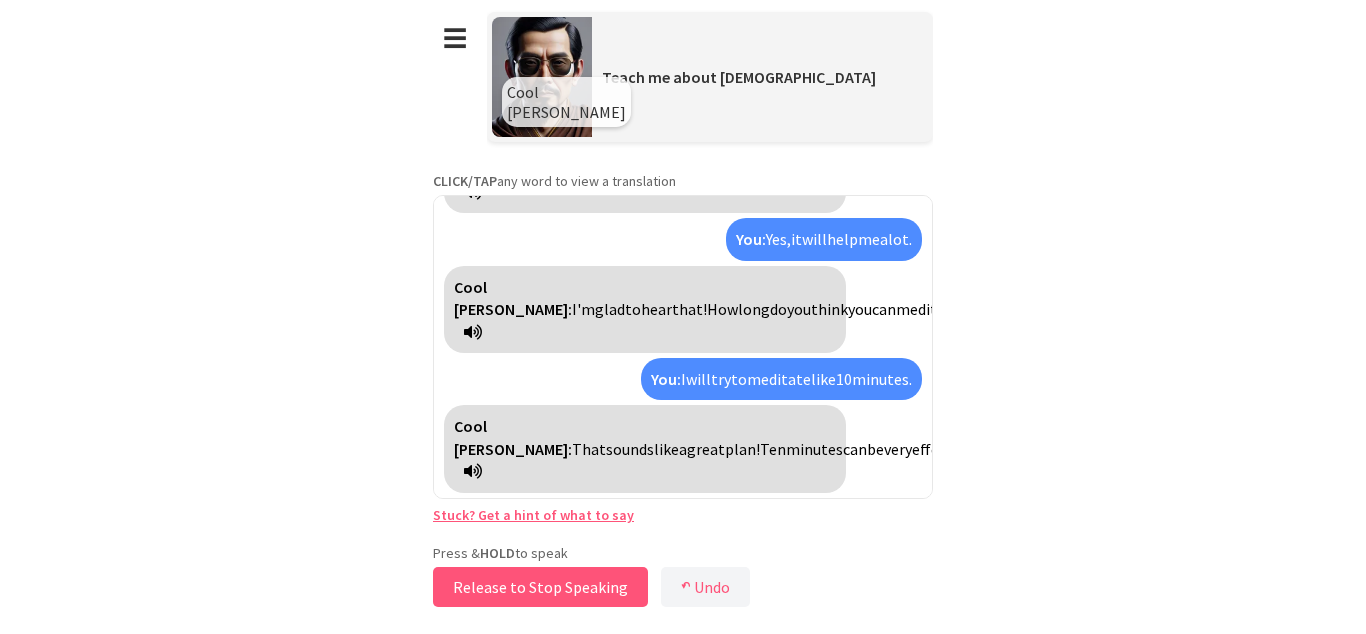 click on "Release to Stop Speaking" at bounding box center [540, 587] 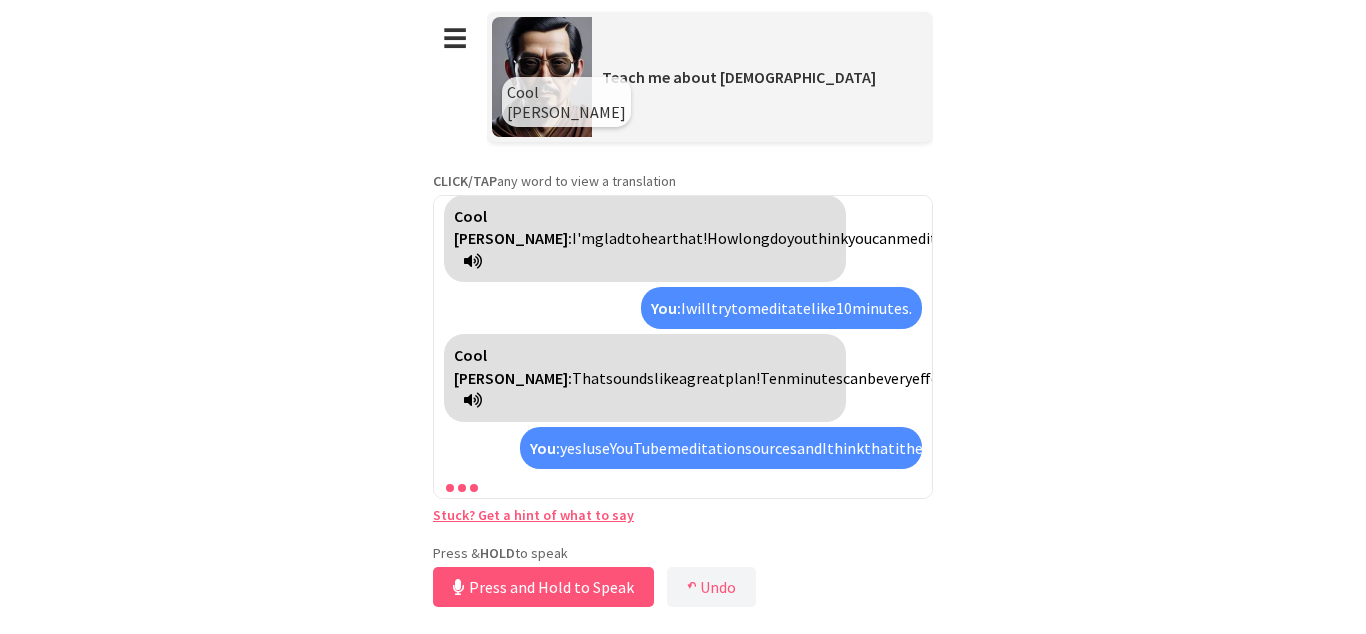 scroll, scrollTop: 845, scrollLeft: 0, axis: vertical 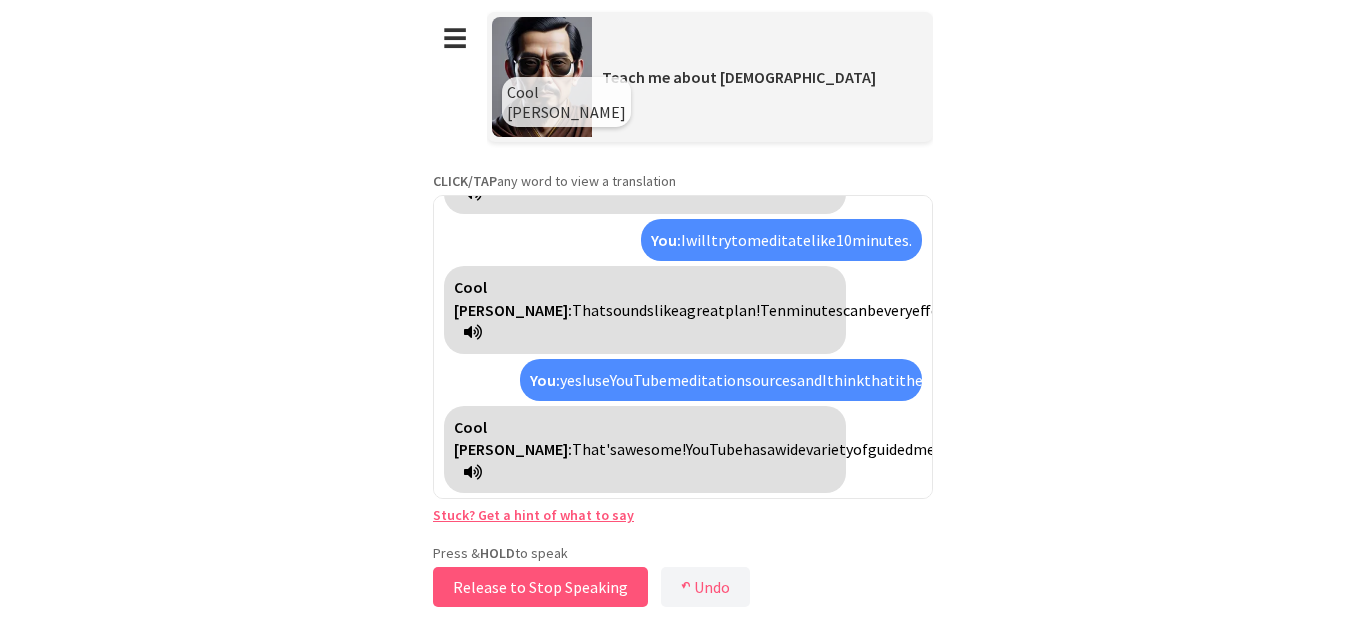 click on "Release to Stop Speaking" at bounding box center [540, 587] 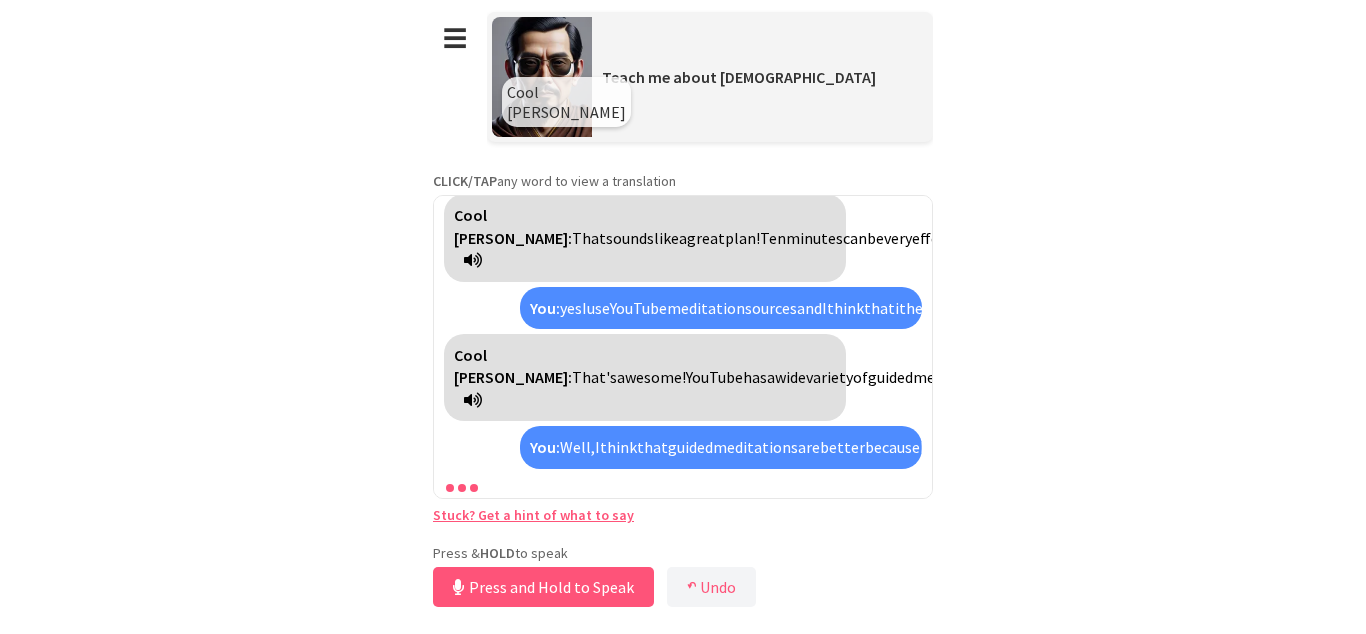 scroll, scrollTop: 1208, scrollLeft: 0, axis: vertical 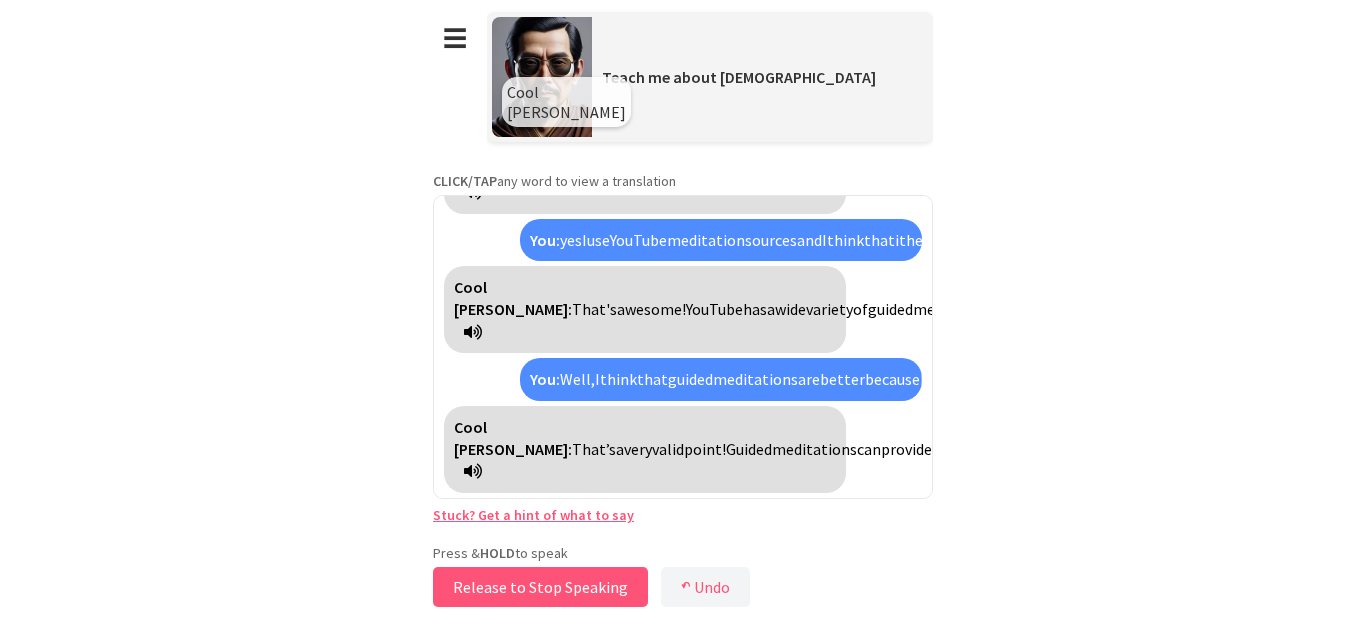 click on "Release to Stop Speaking" at bounding box center (540, 587) 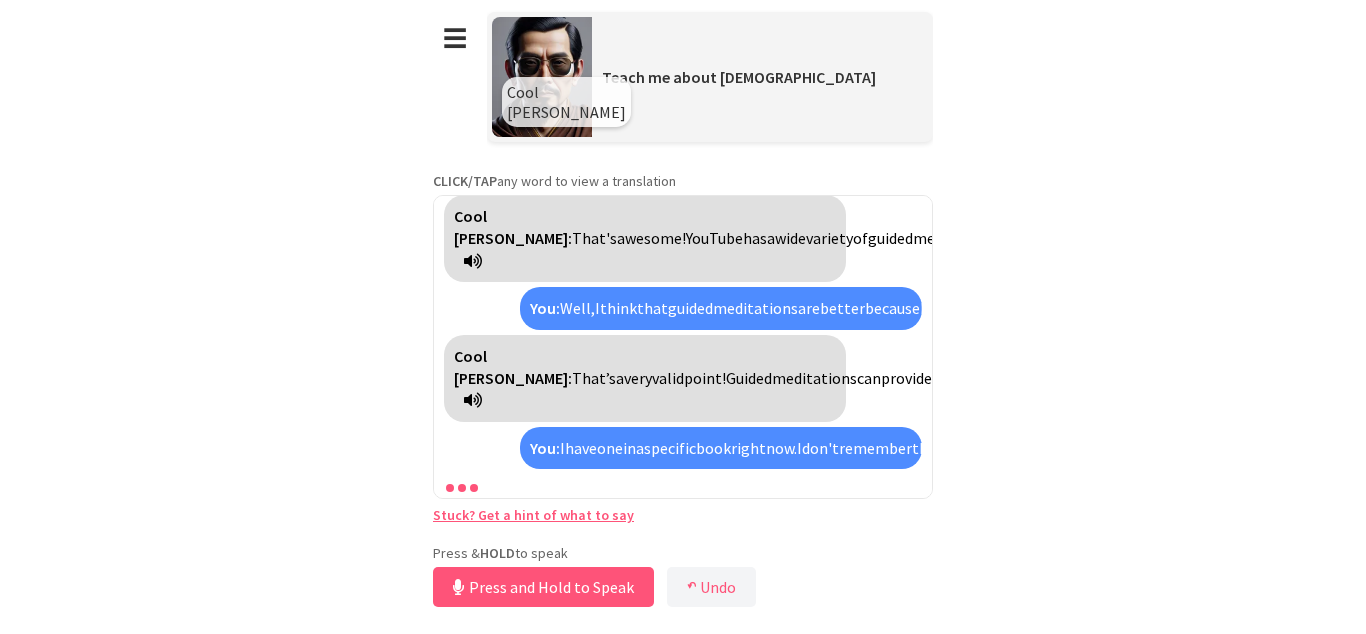 scroll, scrollTop: 1527, scrollLeft: 0, axis: vertical 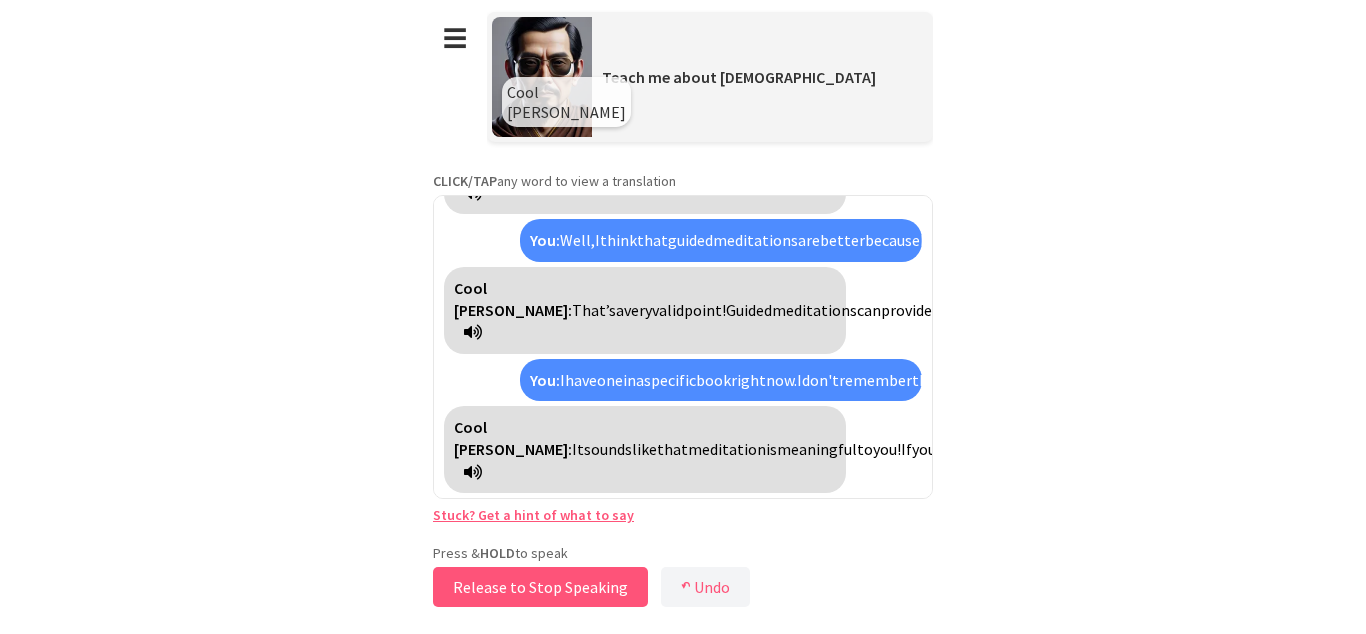 click on "Release to Stop Speaking" at bounding box center (540, 587) 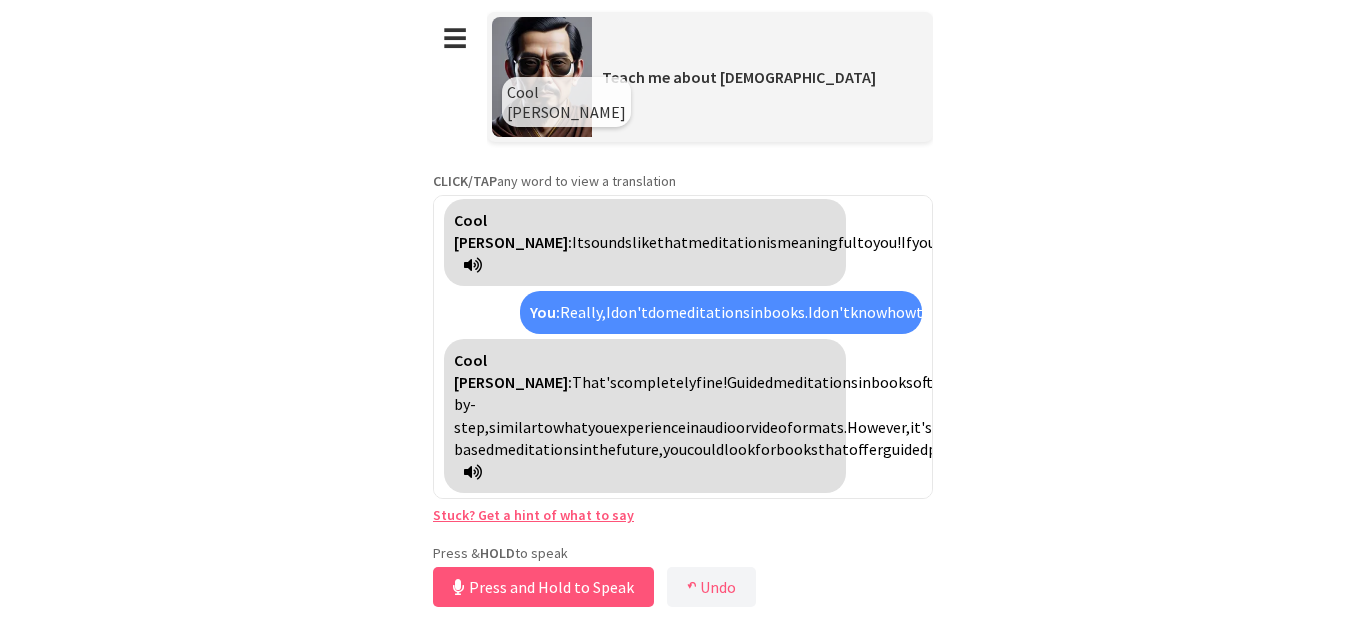 scroll, scrollTop: 1868, scrollLeft: 0, axis: vertical 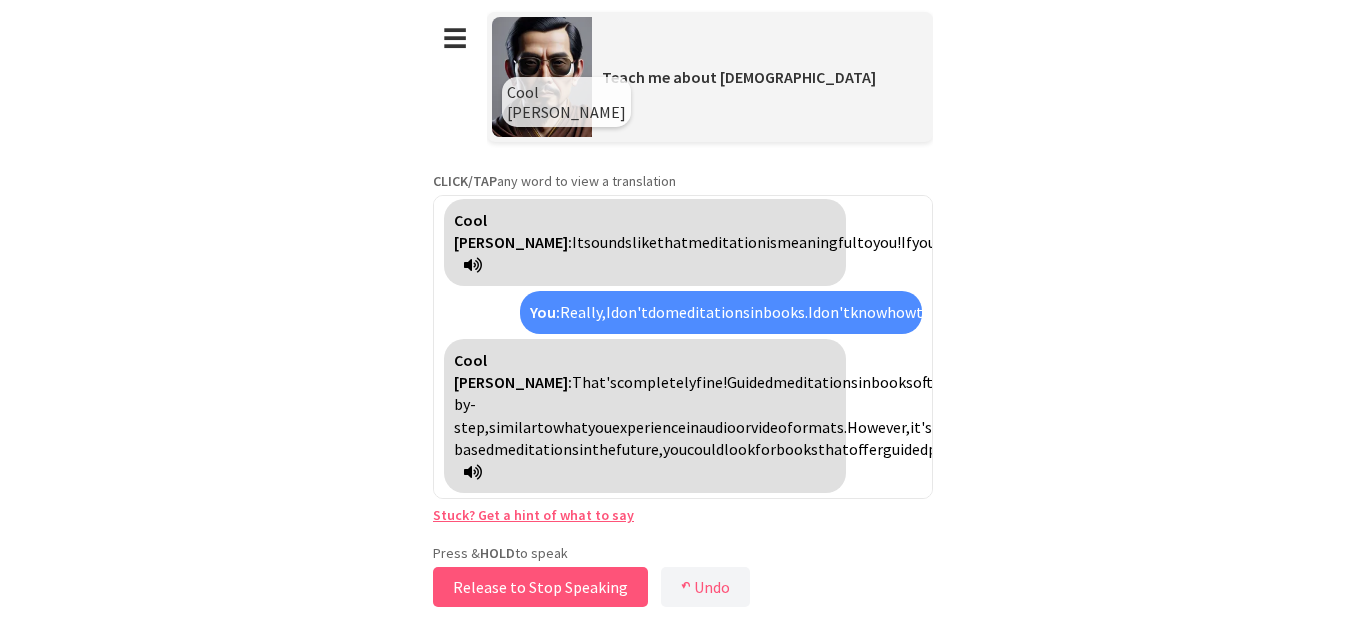 click on "Release to Stop Speaking" at bounding box center (540, 587) 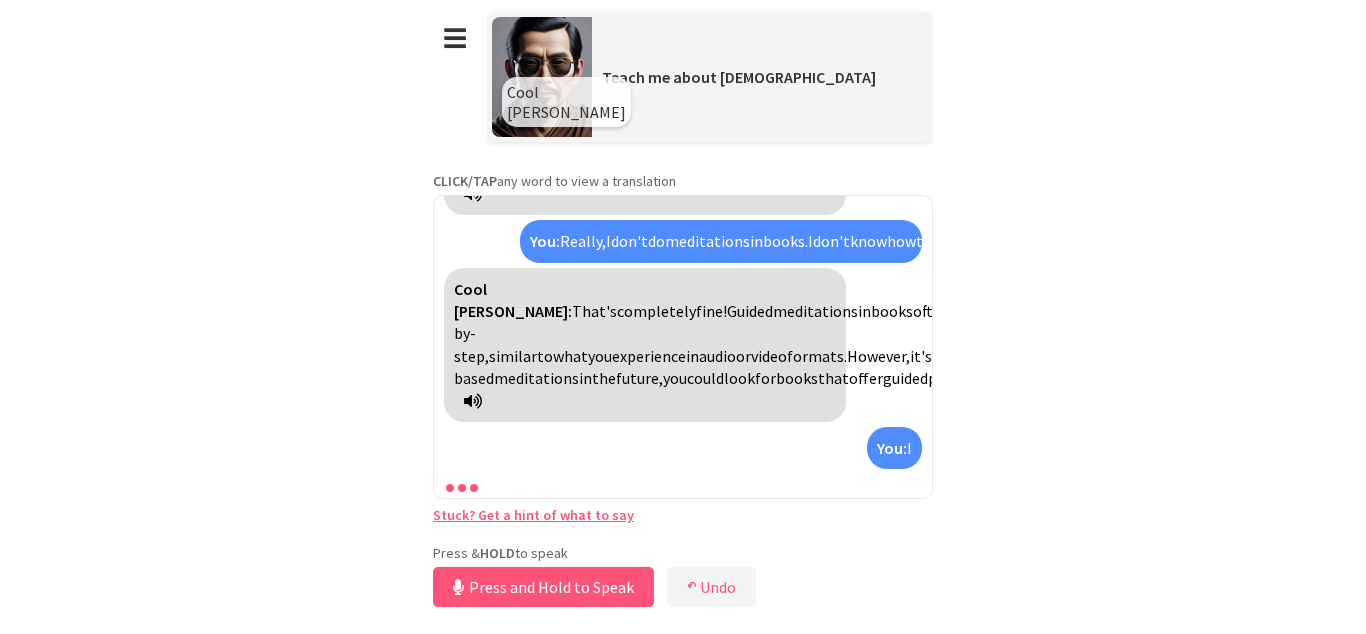scroll, scrollTop: 1940, scrollLeft: 0, axis: vertical 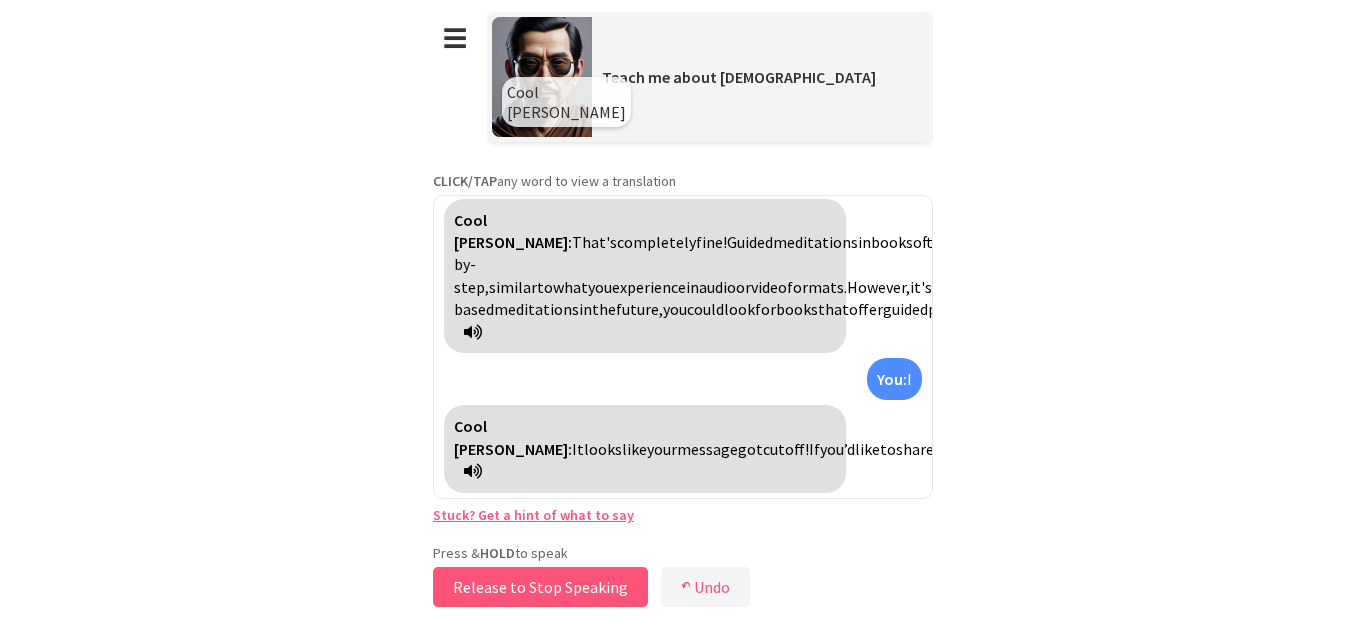click on "Release to Stop Speaking" at bounding box center (540, 587) 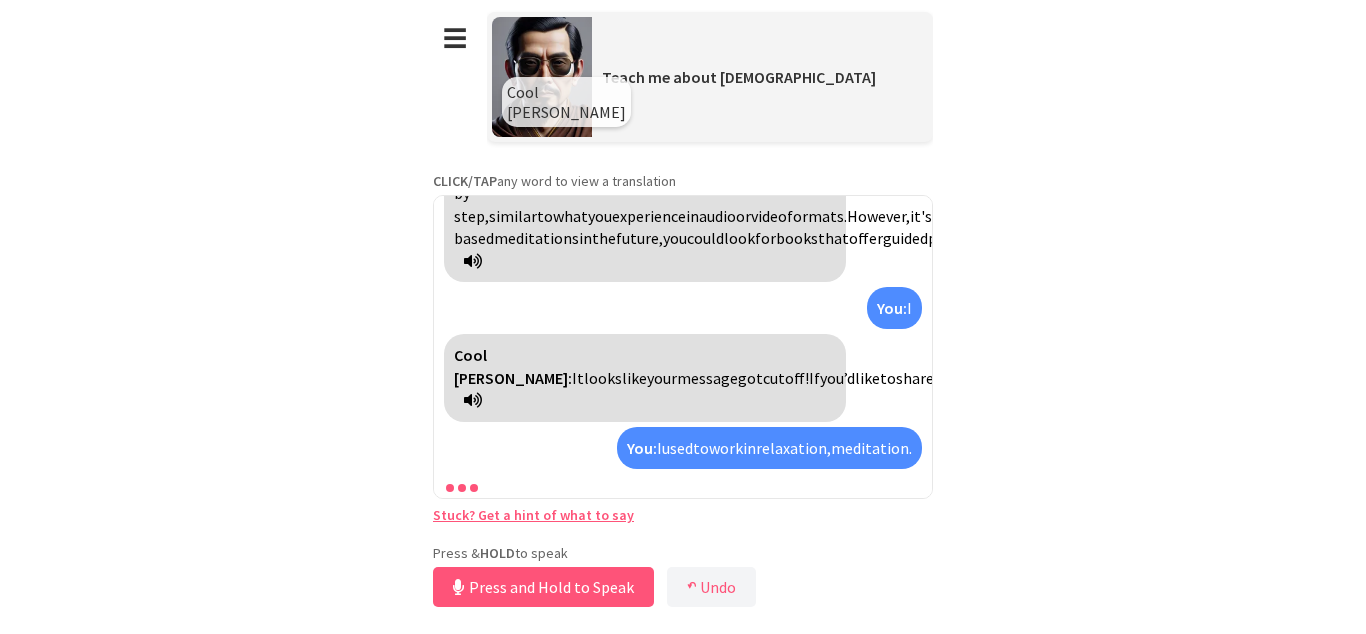 scroll, scrollTop: 2192, scrollLeft: 0, axis: vertical 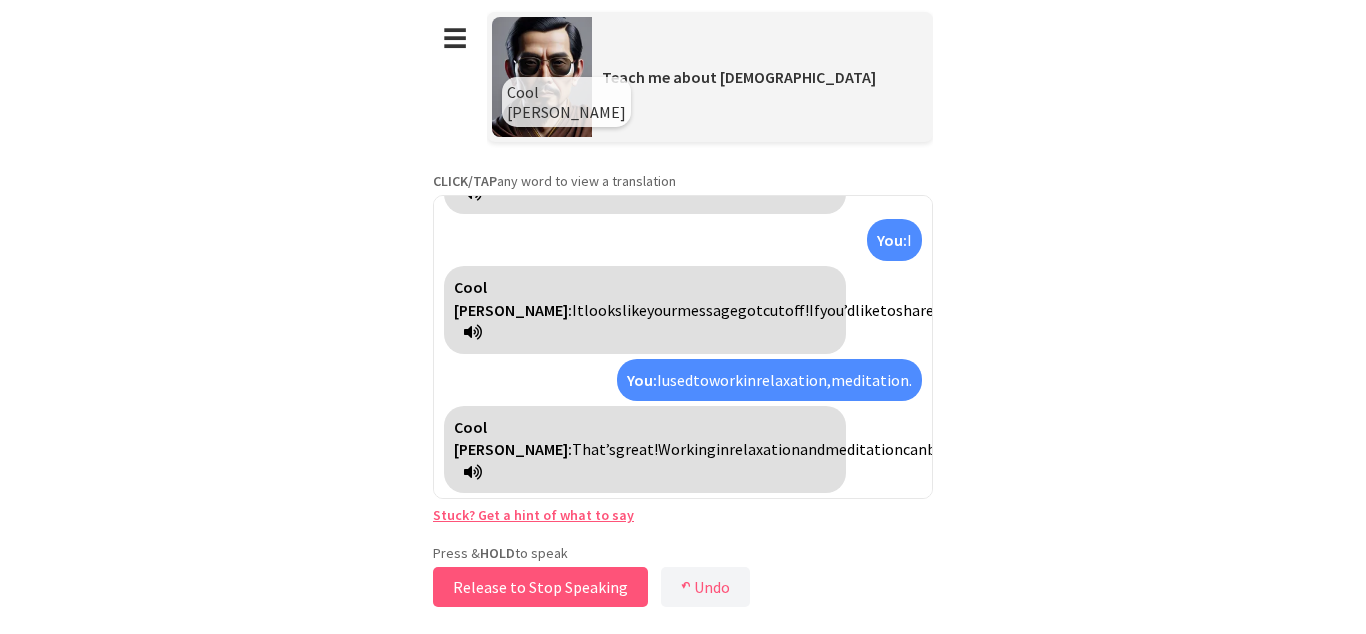 click on "Release to Stop Speaking" at bounding box center [540, 587] 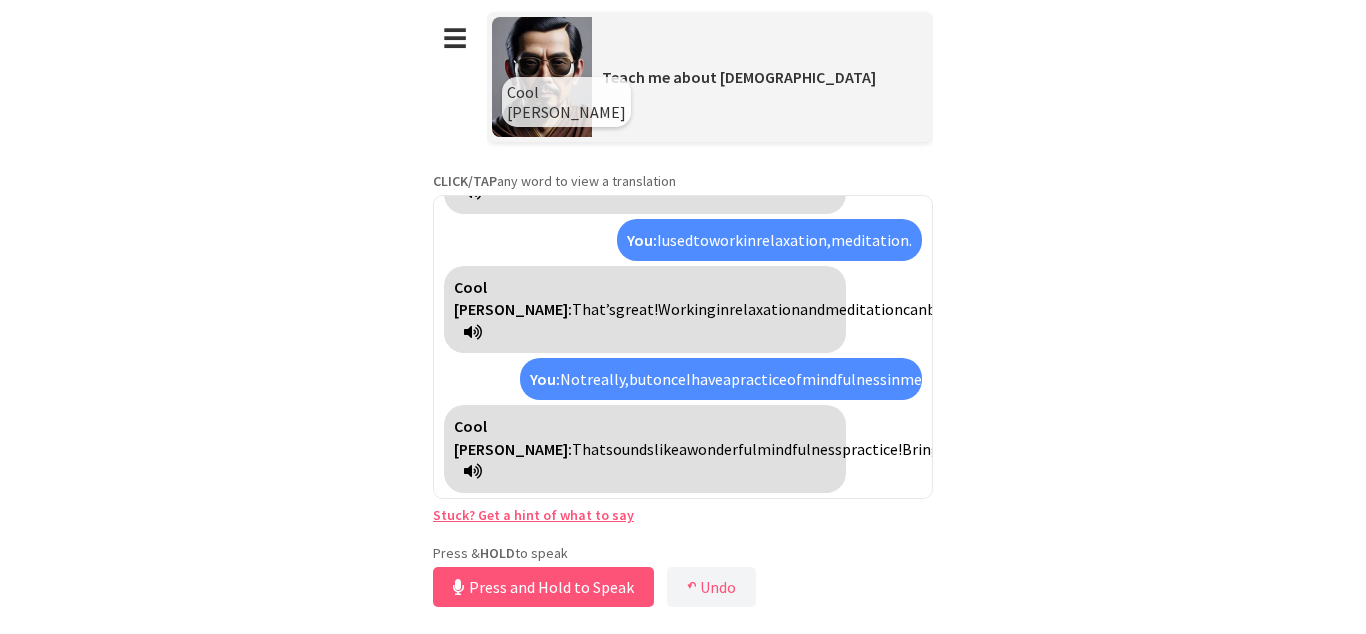 scroll, scrollTop: 2601, scrollLeft: 0, axis: vertical 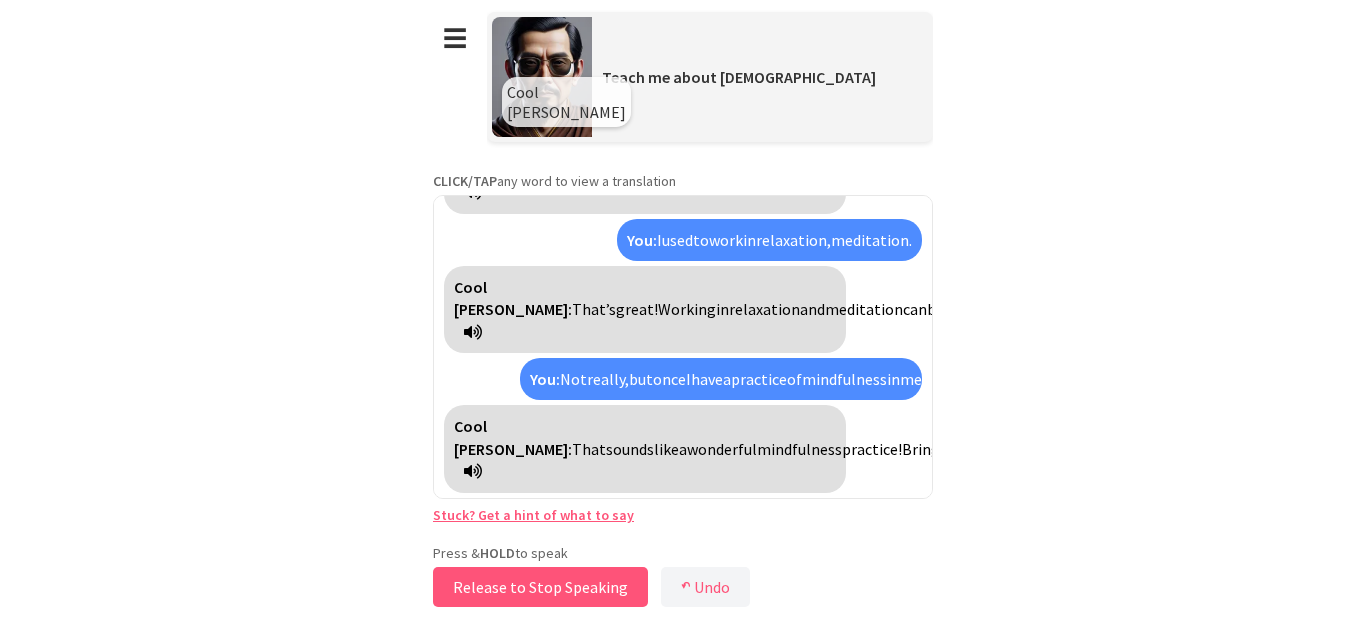 click on "Release to Stop Speaking" at bounding box center [540, 587] 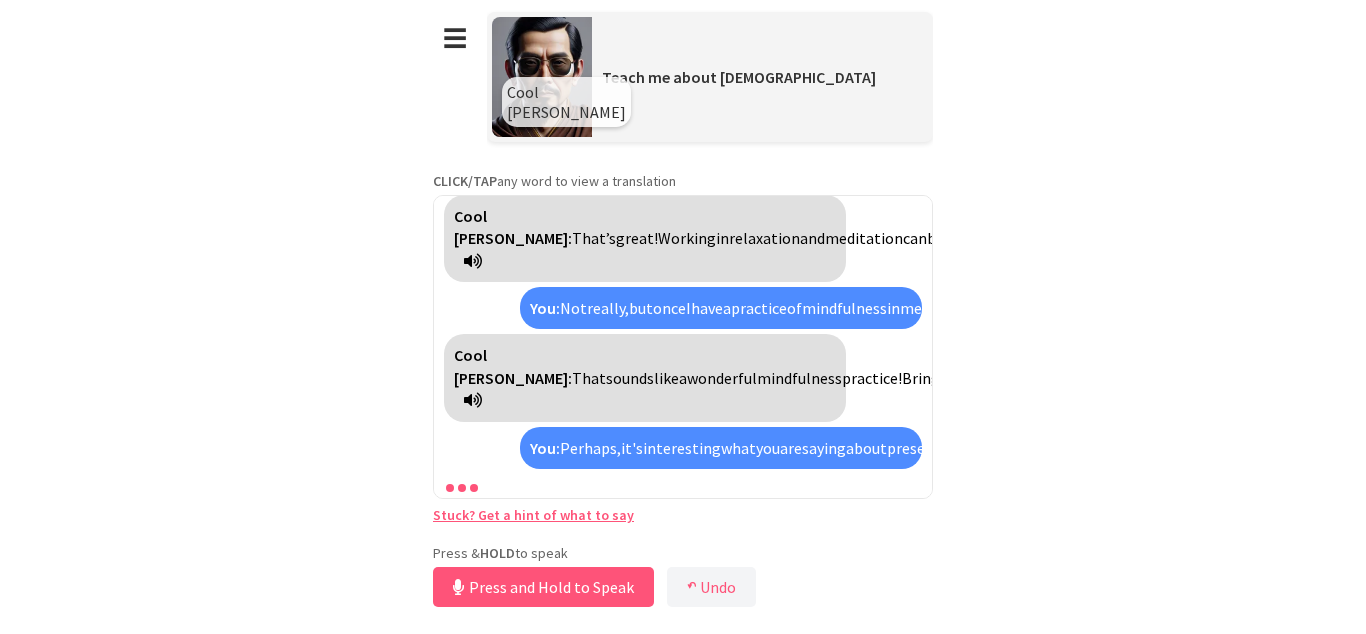 scroll, scrollTop: 2987, scrollLeft: 0, axis: vertical 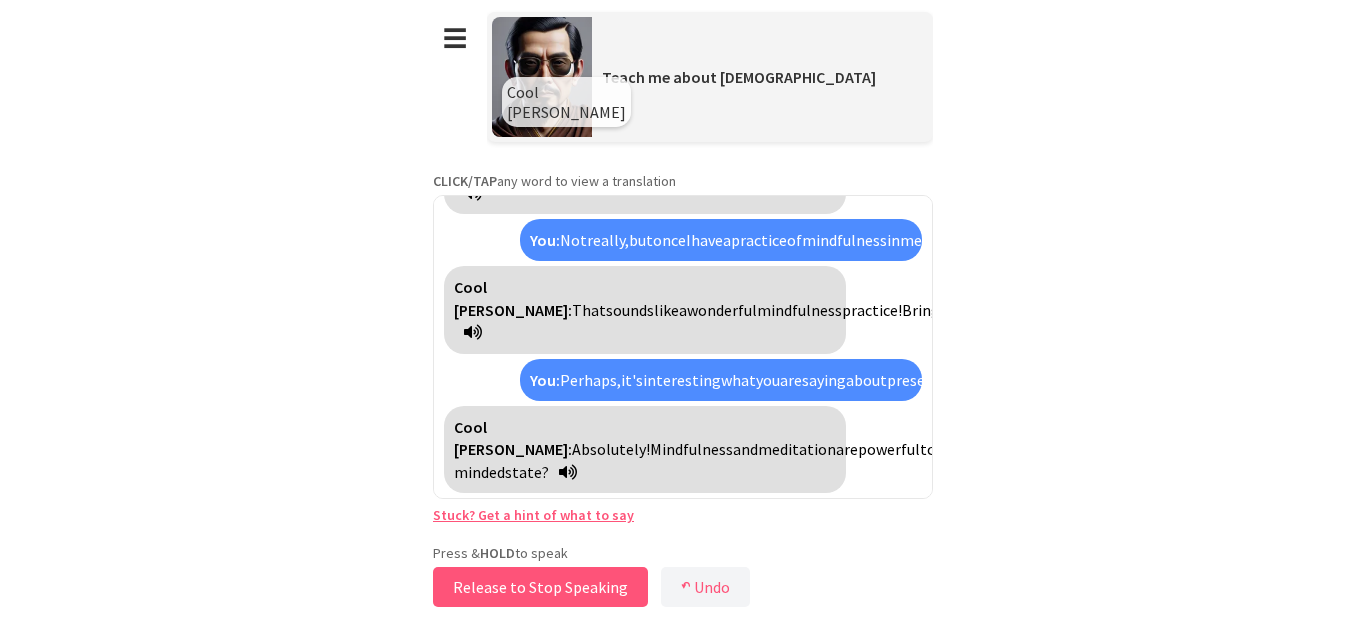 click on "Release to Stop Speaking" at bounding box center (540, 587) 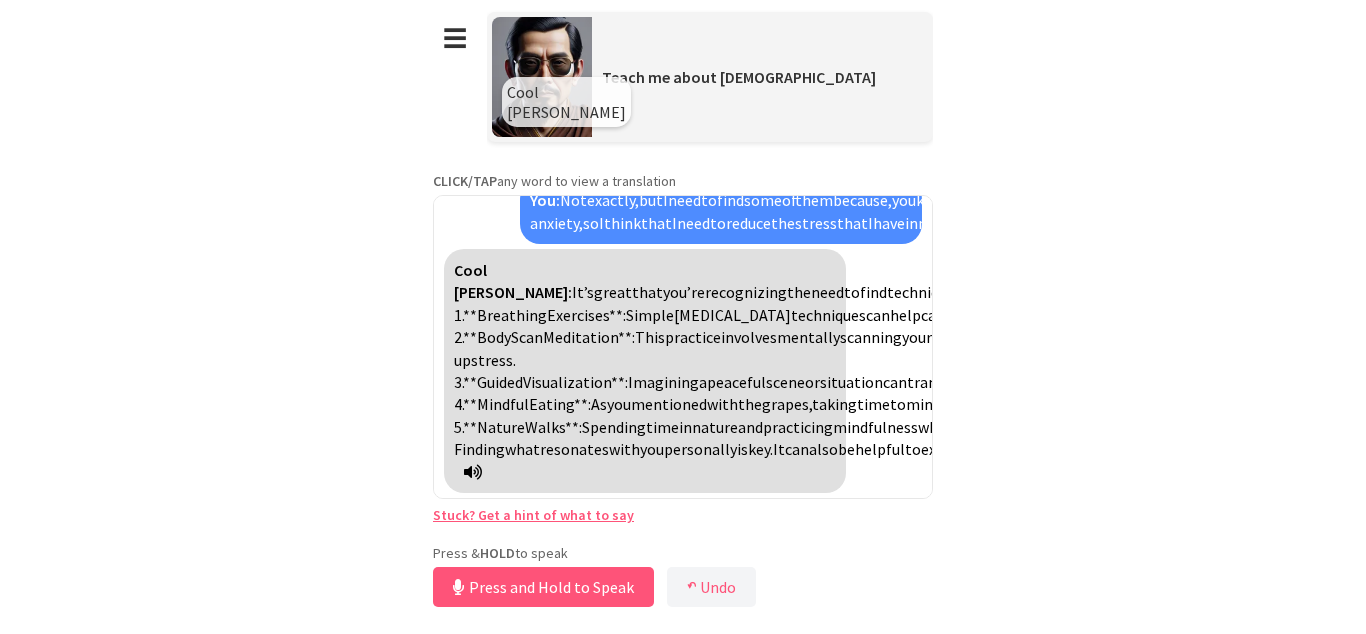 scroll, scrollTop: 3709, scrollLeft: 0, axis: vertical 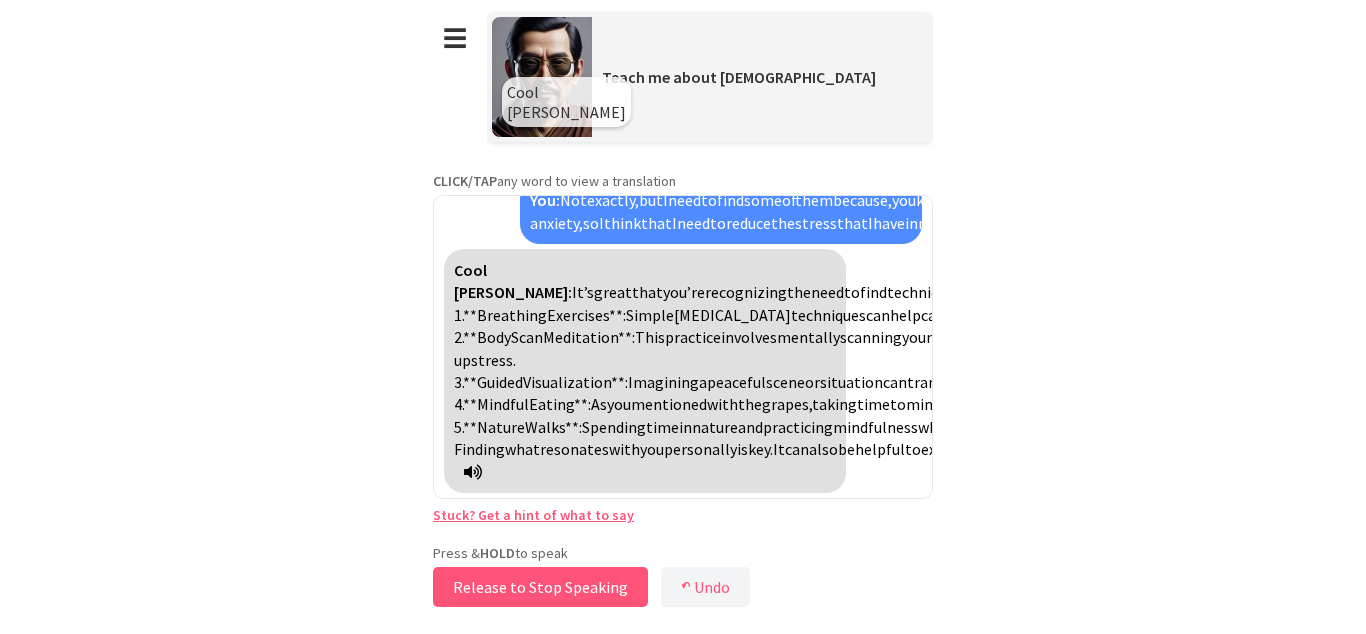 click on "Release to Stop Speaking" at bounding box center (540, 587) 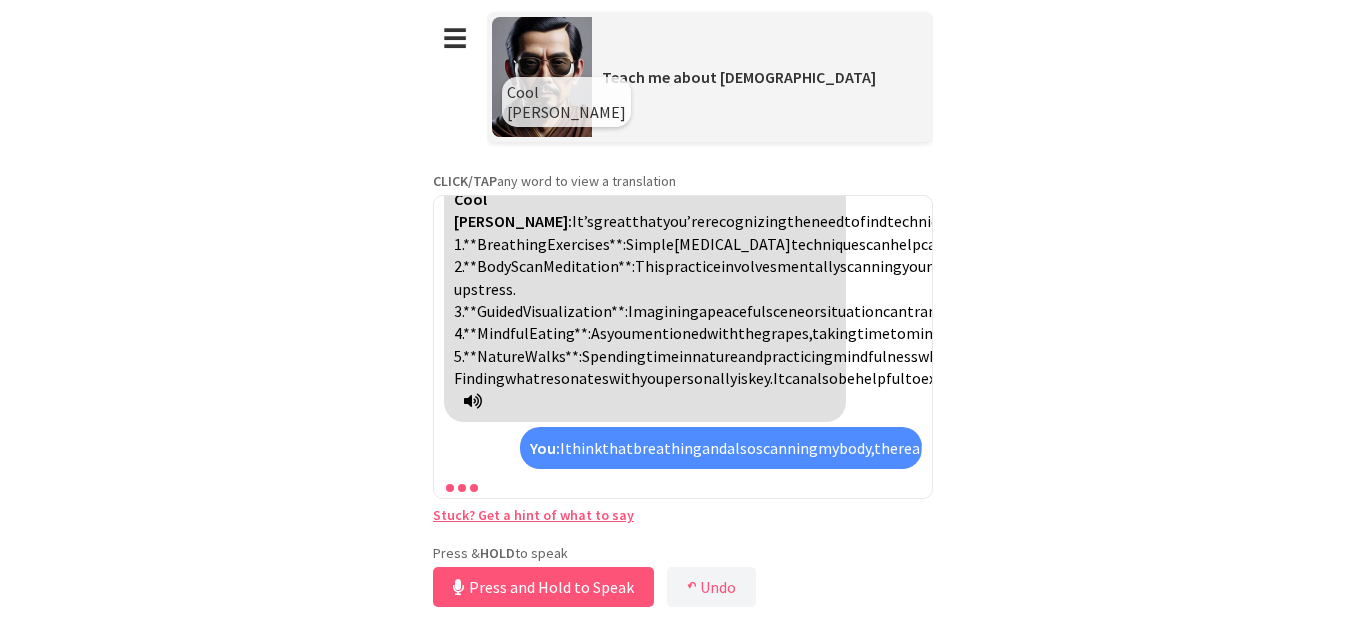 scroll, scrollTop: 4229, scrollLeft: 0, axis: vertical 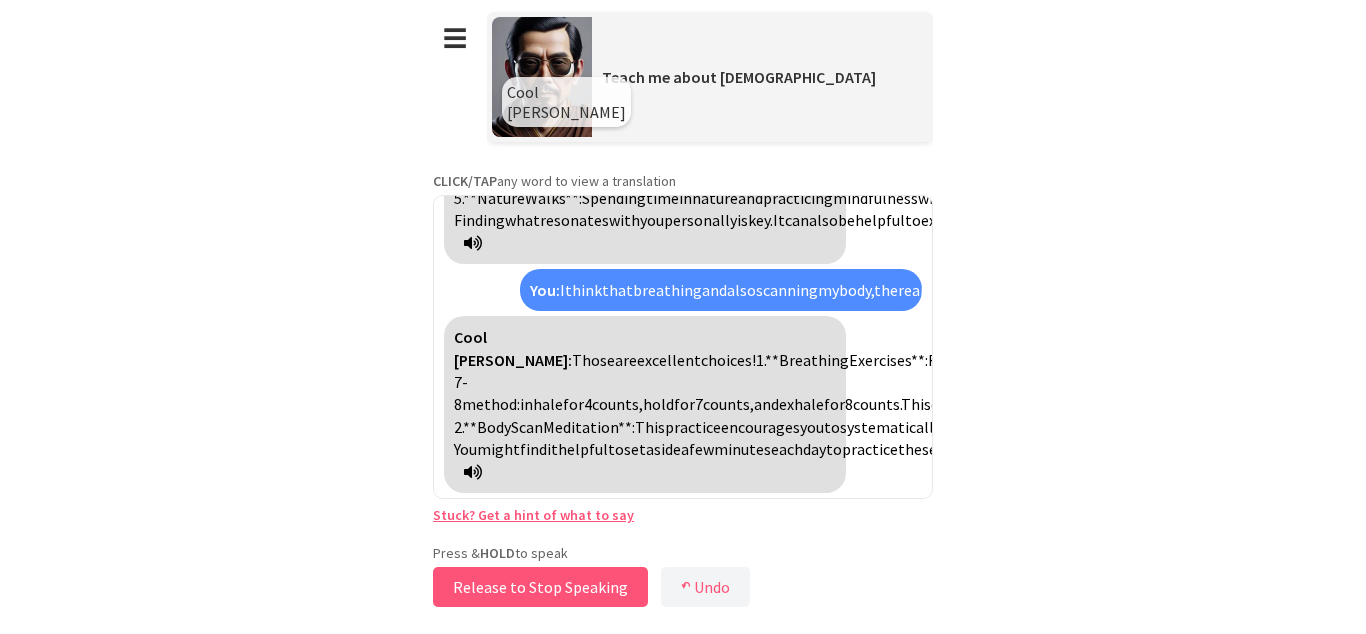 click on "Release to Stop Speaking" at bounding box center [540, 587] 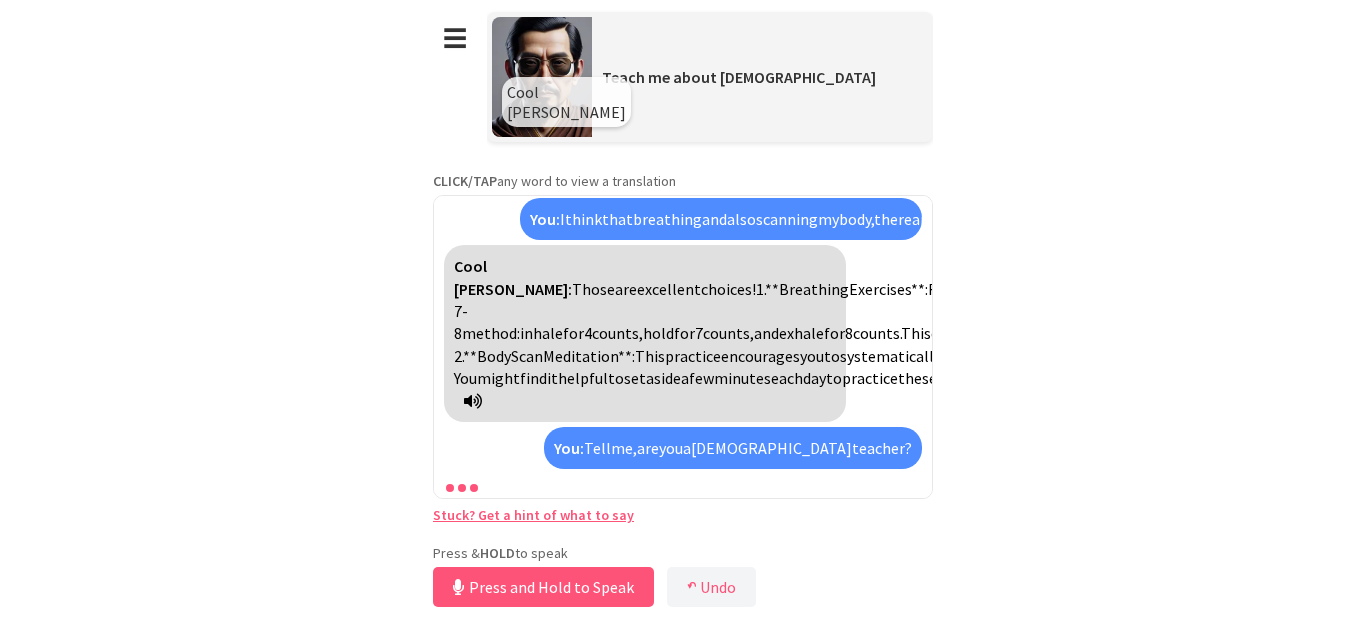scroll, scrollTop: 4481, scrollLeft: 0, axis: vertical 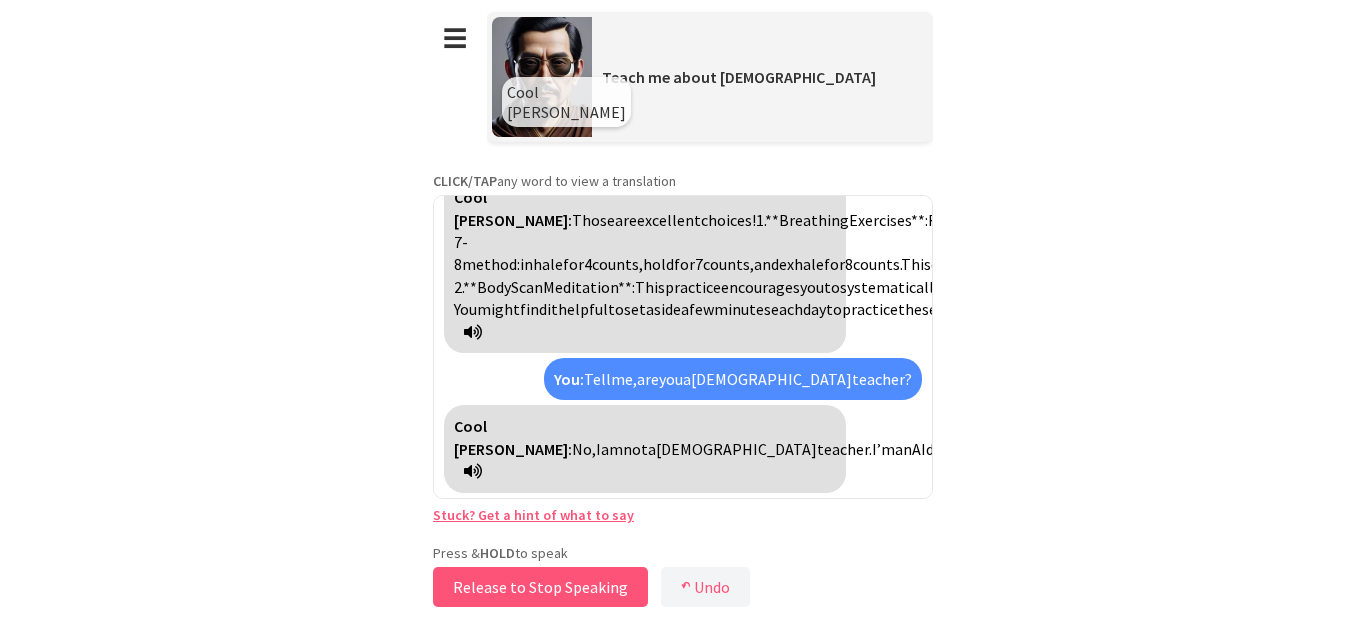 click on "Release to Stop Speaking" at bounding box center (540, 587) 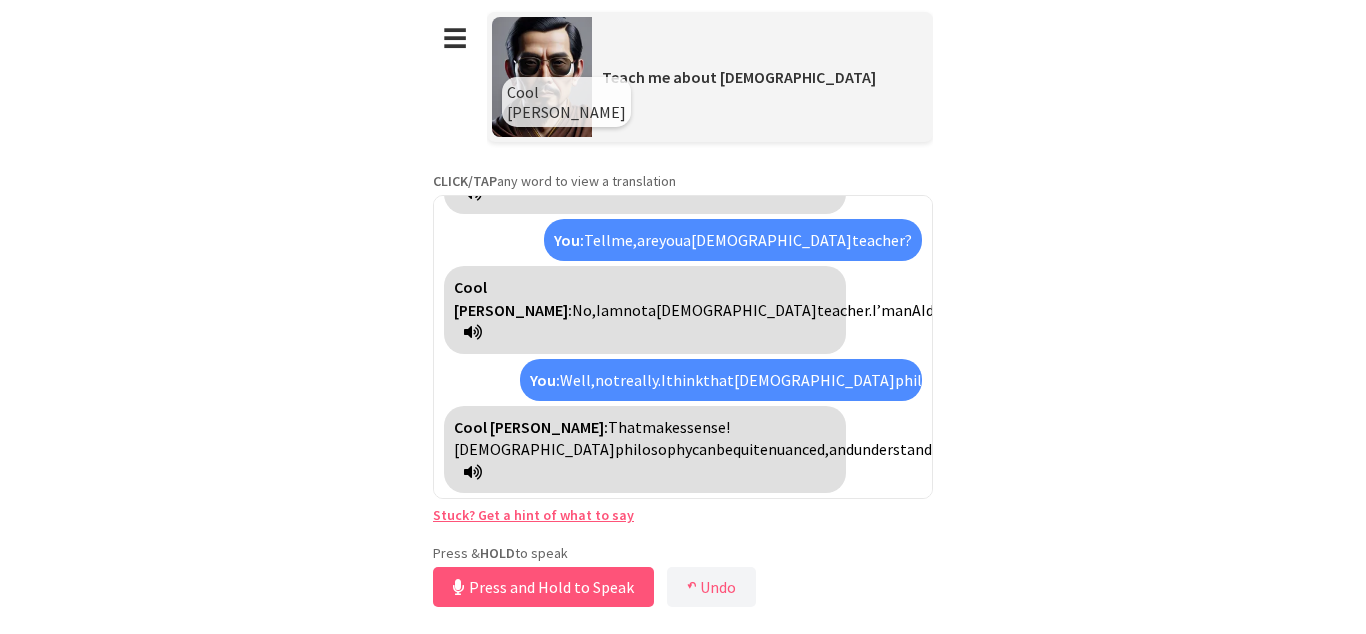 scroll, scrollTop: 4777, scrollLeft: 0, axis: vertical 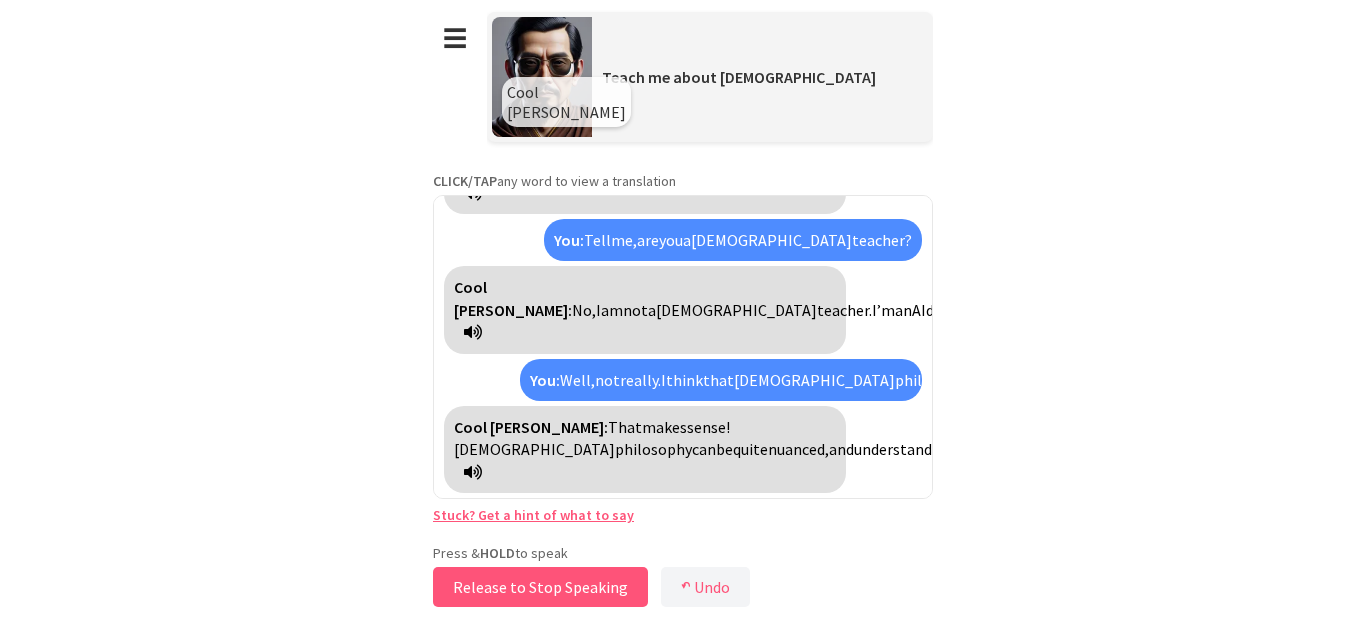 click on "Release to Stop Speaking" at bounding box center [540, 587] 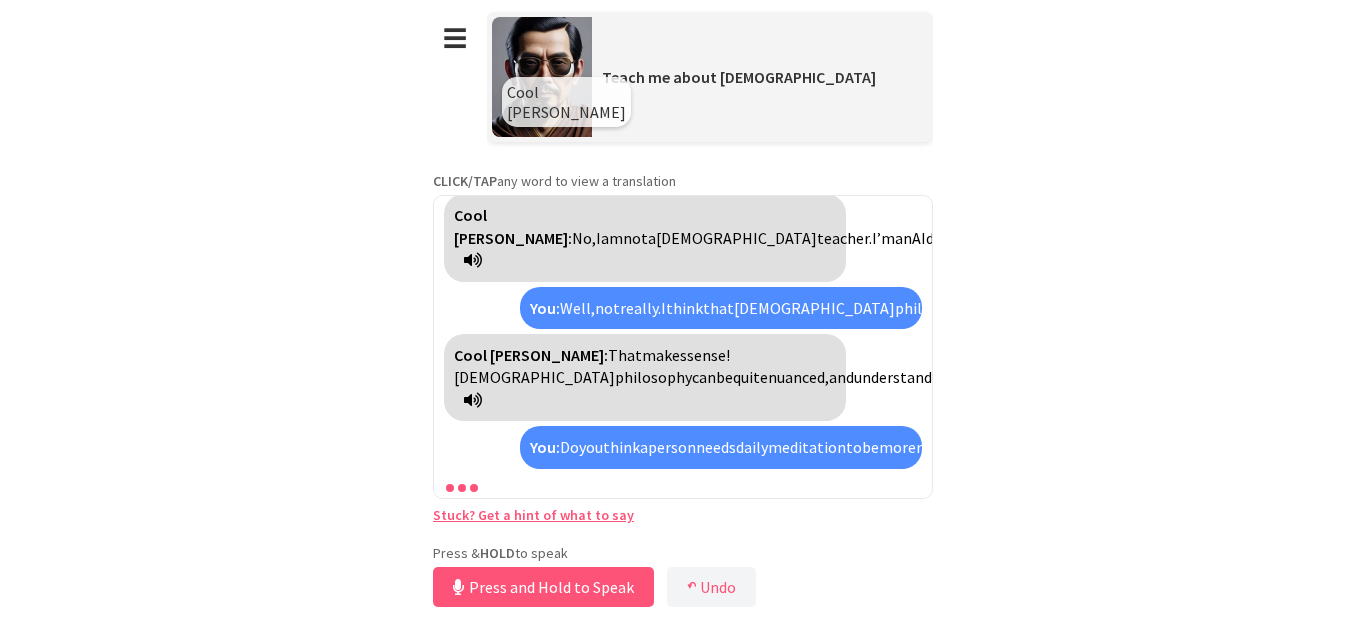 scroll, scrollTop: 5477, scrollLeft: 0, axis: vertical 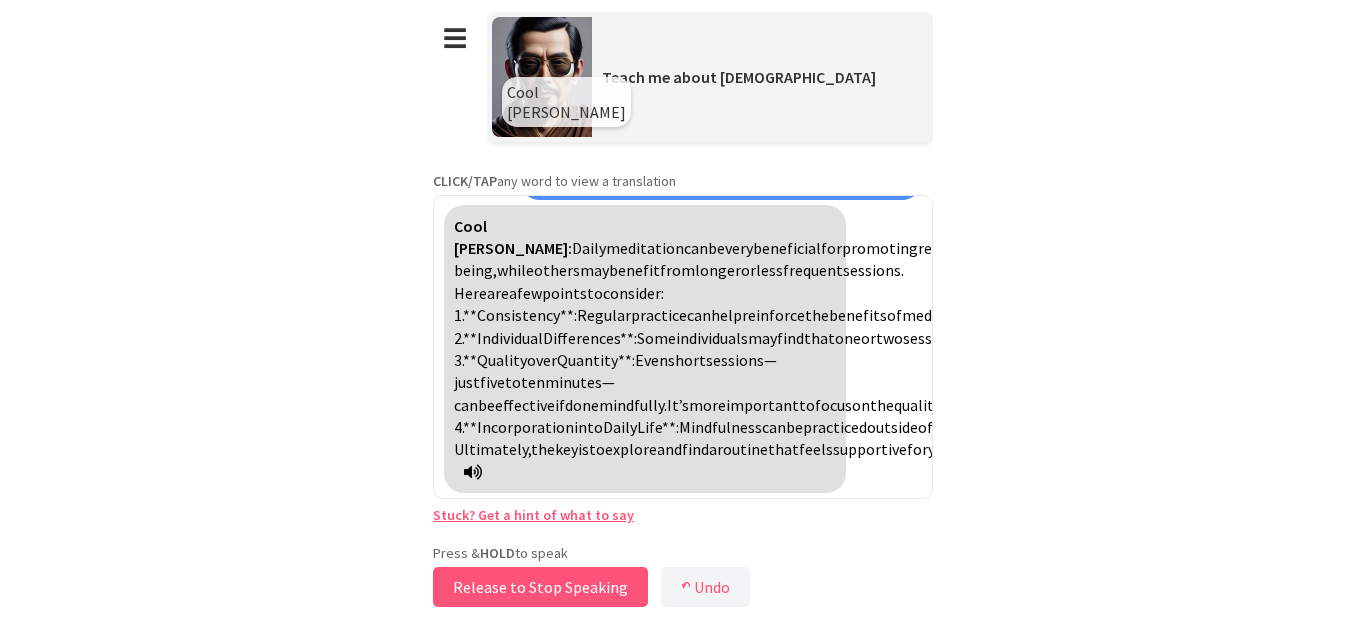 click on "Release to Stop Speaking" at bounding box center (540, 587) 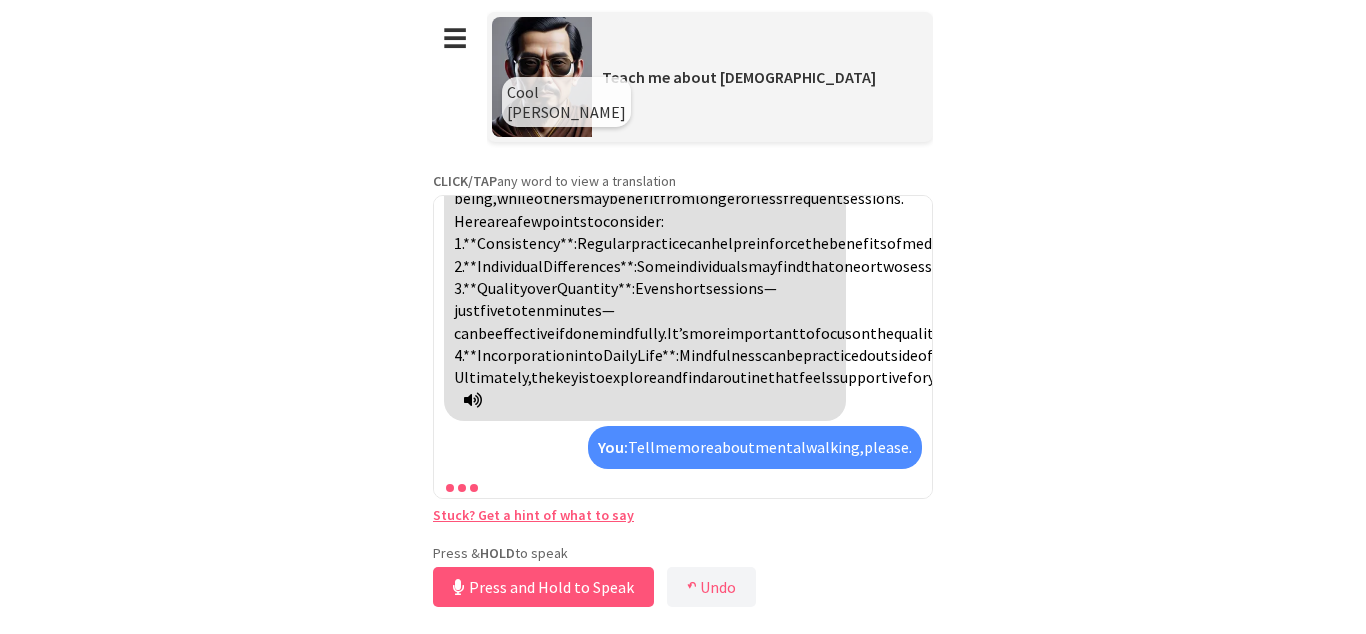 scroll, scrollTop: 5548, scrollLeft: 0, axis: vertical 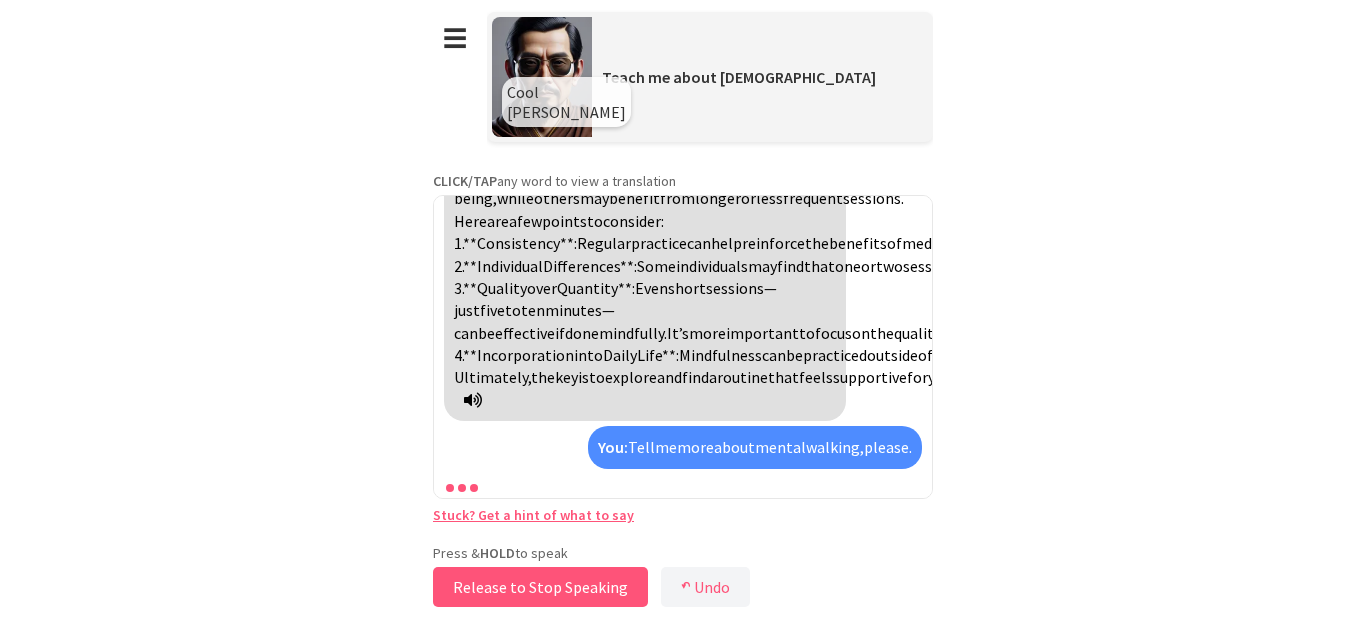 click on "Release to Stop Speaking" at bounding box center [540, 587] 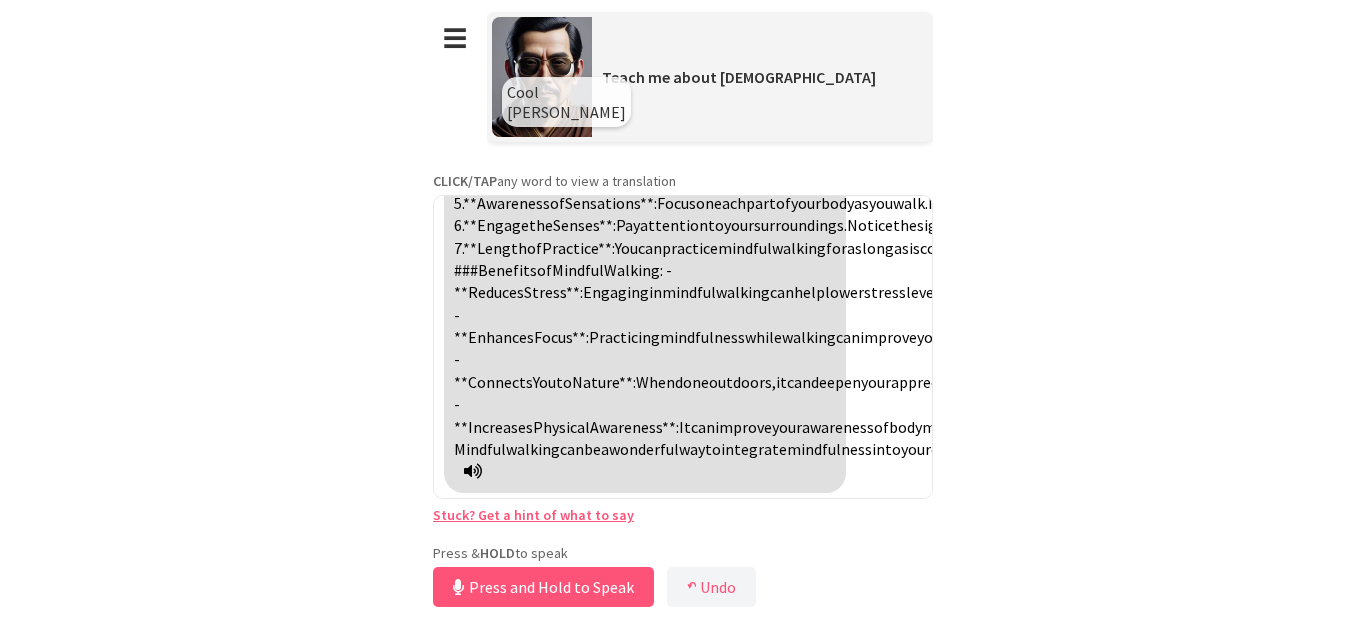 scroll, scrollTop: 7682, scrollLeft: 0, axis: vertical 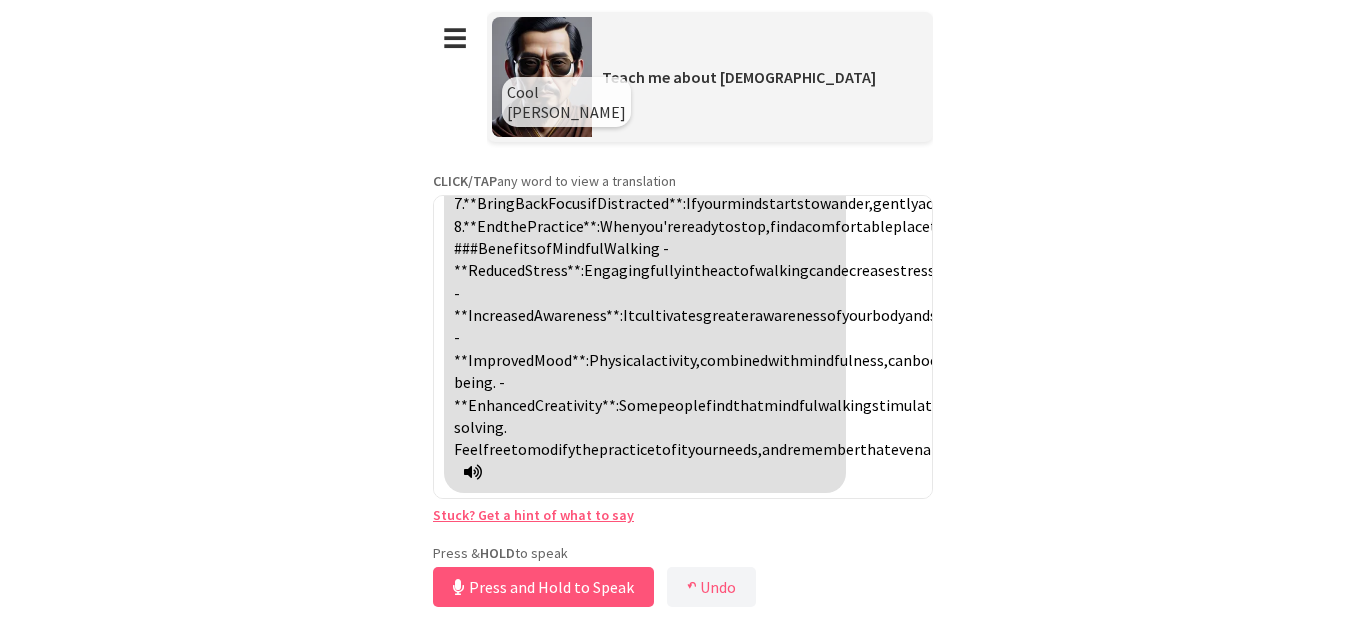 click on "cultivates" at bounding box center [669, 315] 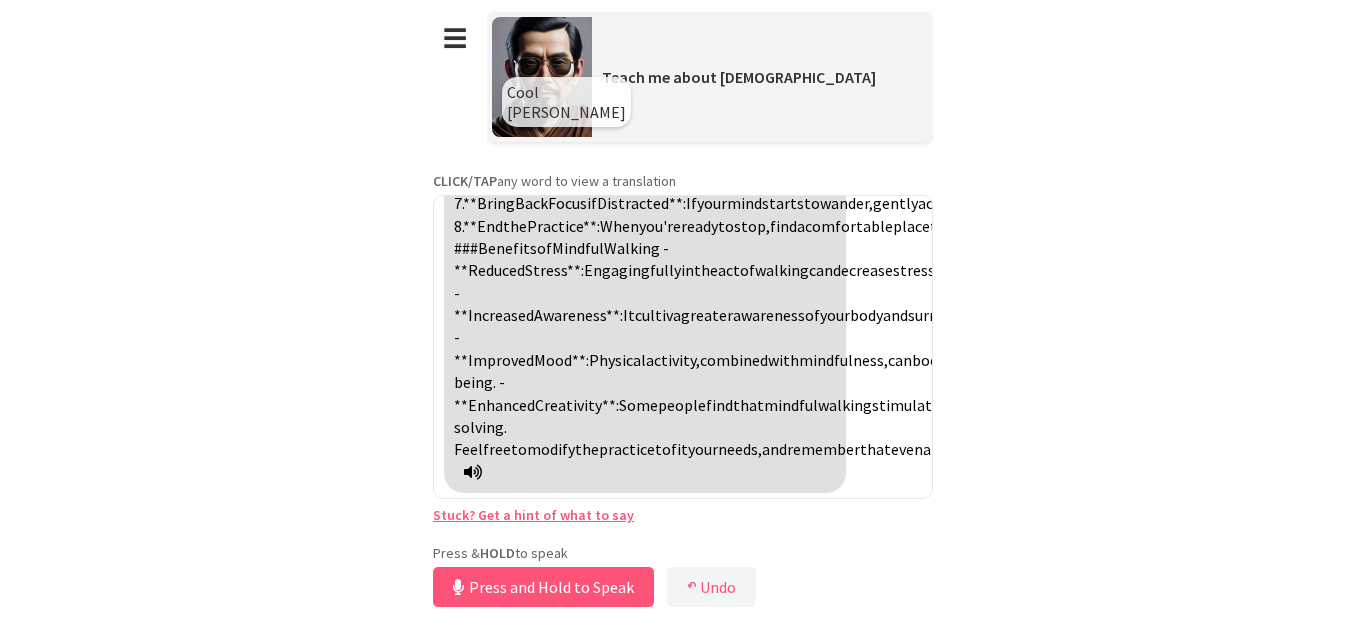 click at bounding box center [473, 472] 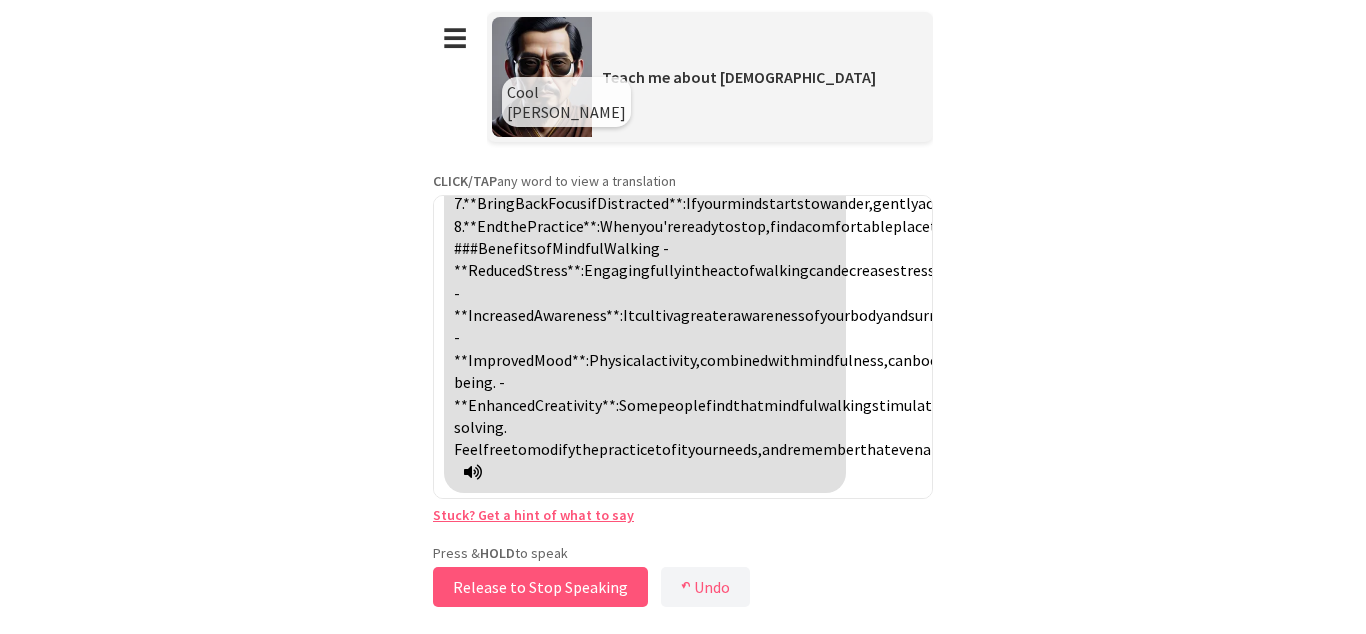 click on "Release to Stop Speaking" at bounding box center (540, 587) 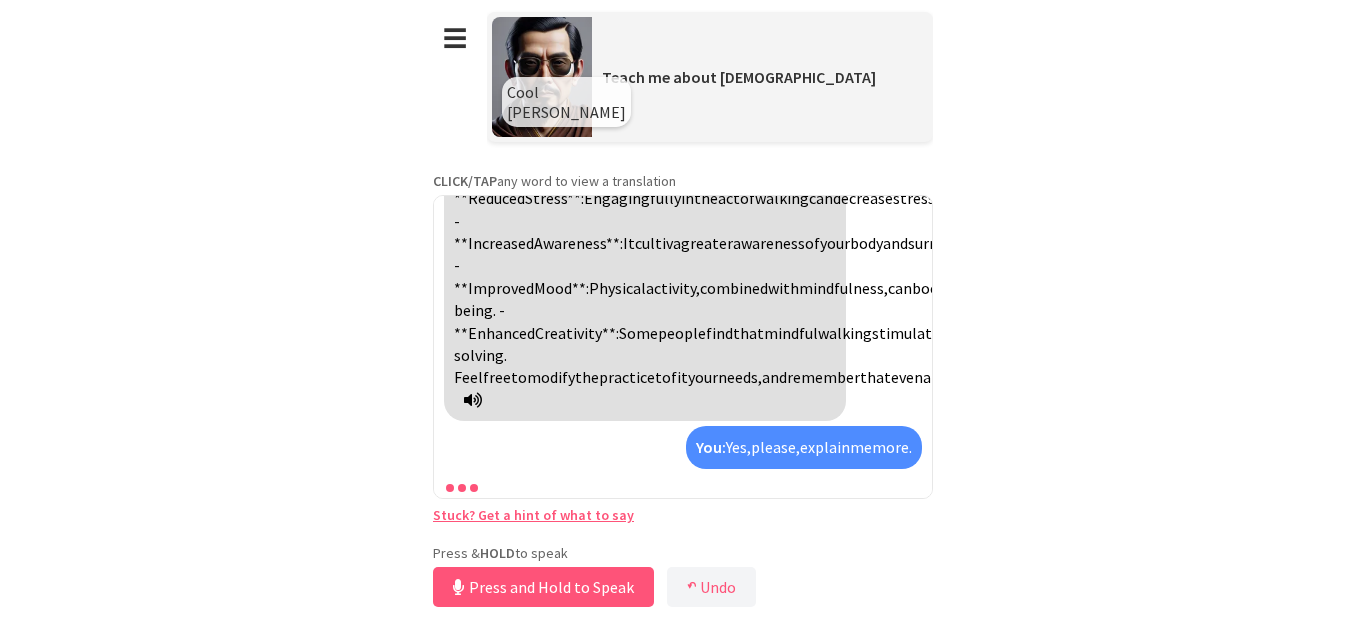 scroll, scrollTop: 7754, scrollLeft: 0, axis: vertical 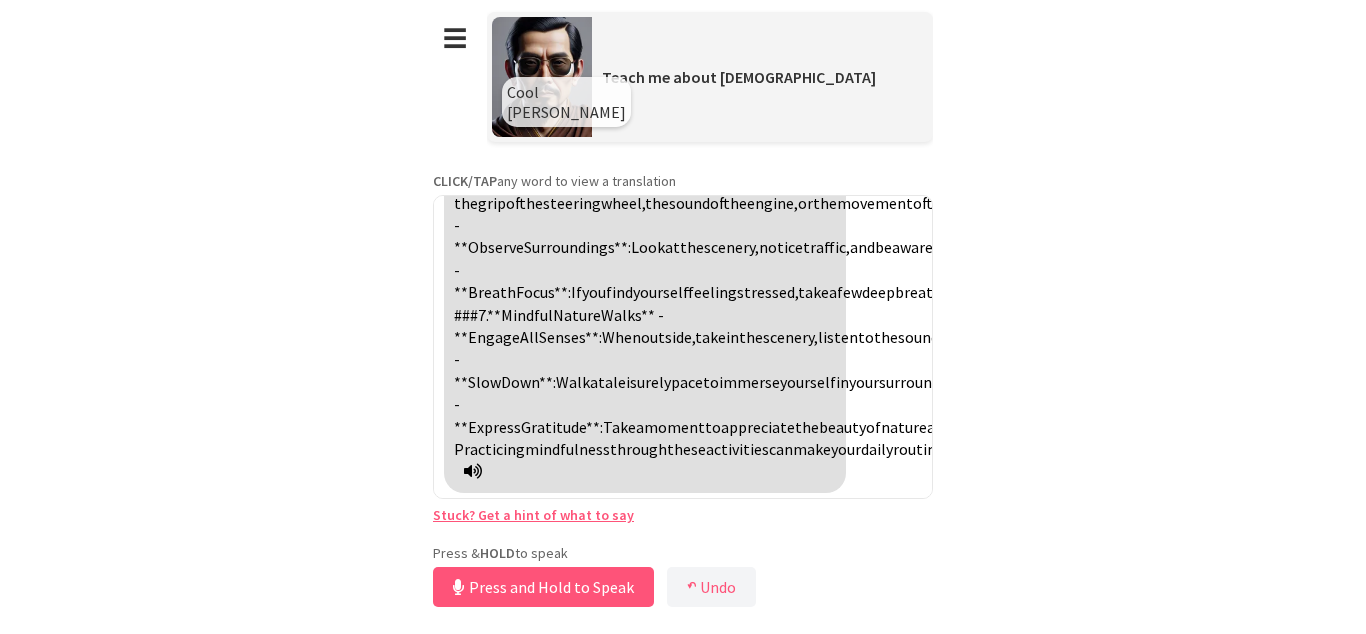 click on "Cool Dalai Lama:  Certainly!  Integrating  mindfulness  into  various  daily  activities  can  enhance  your  overall  awareness  and  appreciation  of  the  present  moment.  Here  are  some  common  activities  where  you  can  practice  mindfulness:
###  1.  **Mindful  Eating**
-  **Focus  on  Taste  and  Texture**:  Take  time  to  notice  the  colors,  scents,  and  textures  of  your  food.  Chew  slowly  and  savor  each  bite.
-  **Eliminate  Distractions**:  Try  to  eat  without  distractions  like  TV  or  smartphones.  This  helps  you  truly  engage  with  the  experience.
-  **Acknowledge  Your  Feelings**:  Notice  any  emotions  that  arise  while  eating,  such  as  satisfaction  or  cravings.
###  2.  **Mindful  Breathing**
-  **Find  a  Comfortable  Position**:  Sit  or  stand  comfortably  and  close  your  eyes  if  it  feels  safe.
-  **Breathe  Naturally**:  Simply  observe  your  breath  as  it  flows  in  and  out.  Don't  try  to  change  it;  just" at bounding box center (645, -66) 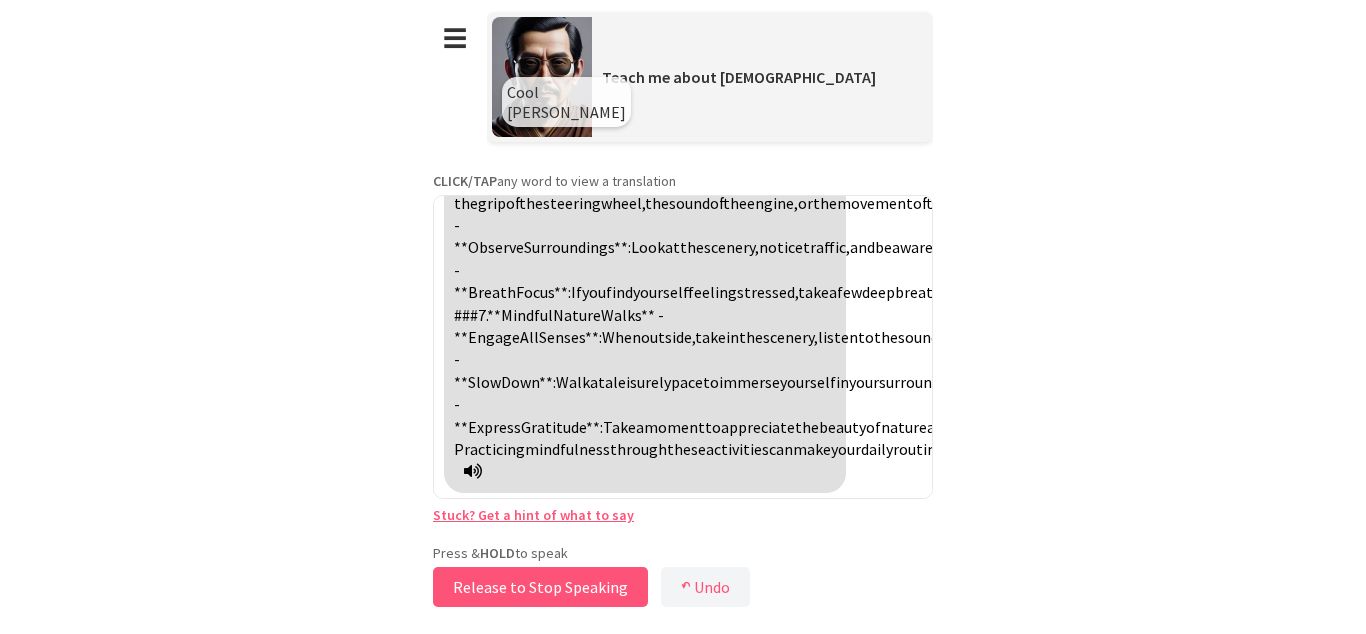 click on "Release to Stop Speaking" at bounding box center [540, 587] 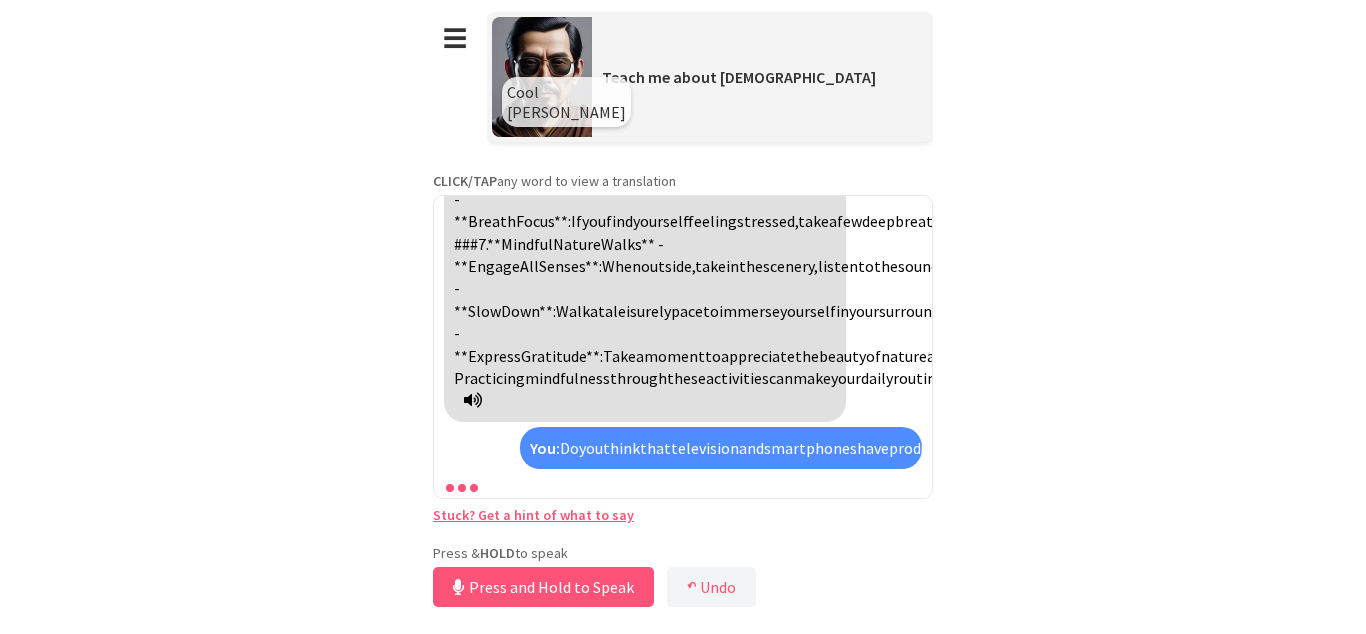 scroll, scrollTop: 10425, scrollLeft: 0, axis: vertical 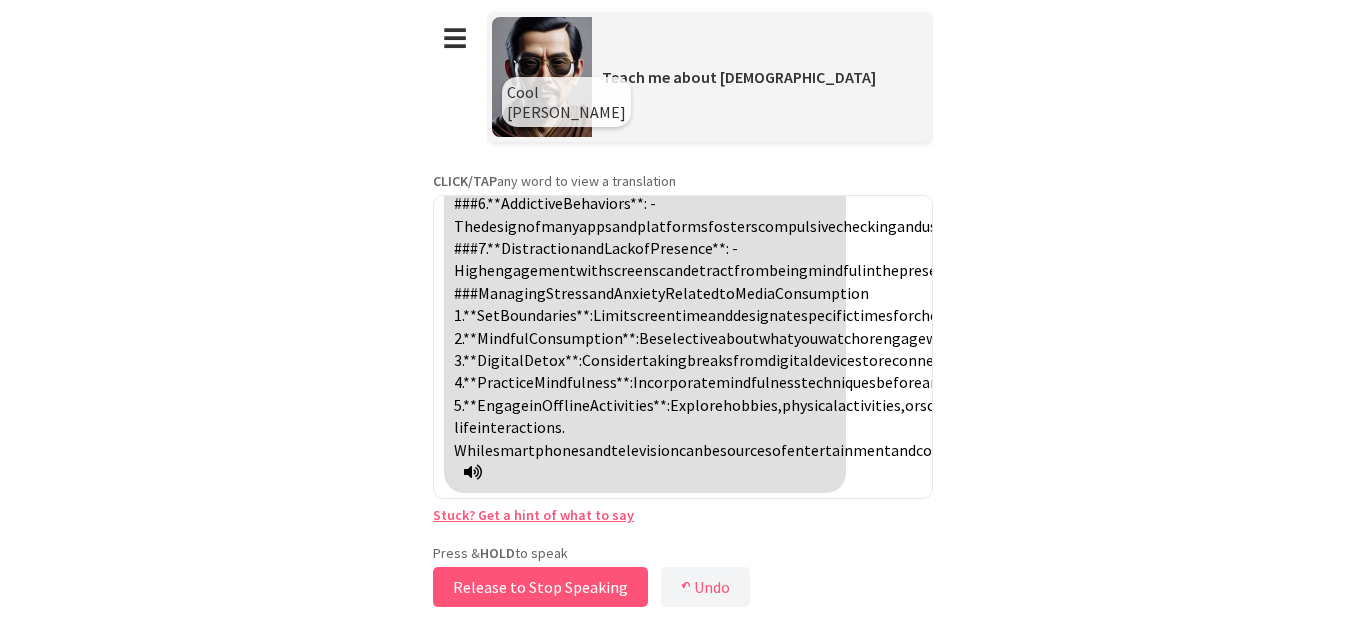 click on "Release to Stop Speaking" at bounding box center [540, 587] 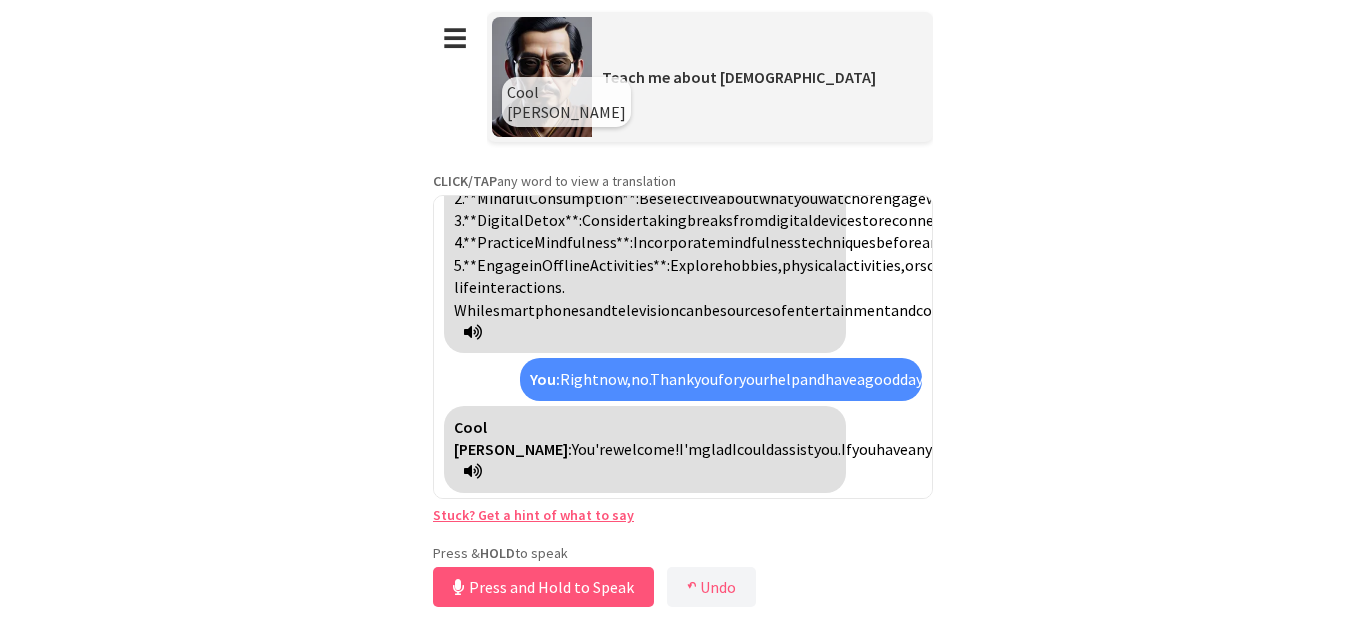 scroll, scrollTop: 10610, scrollLeft: 0, axis: vertical 